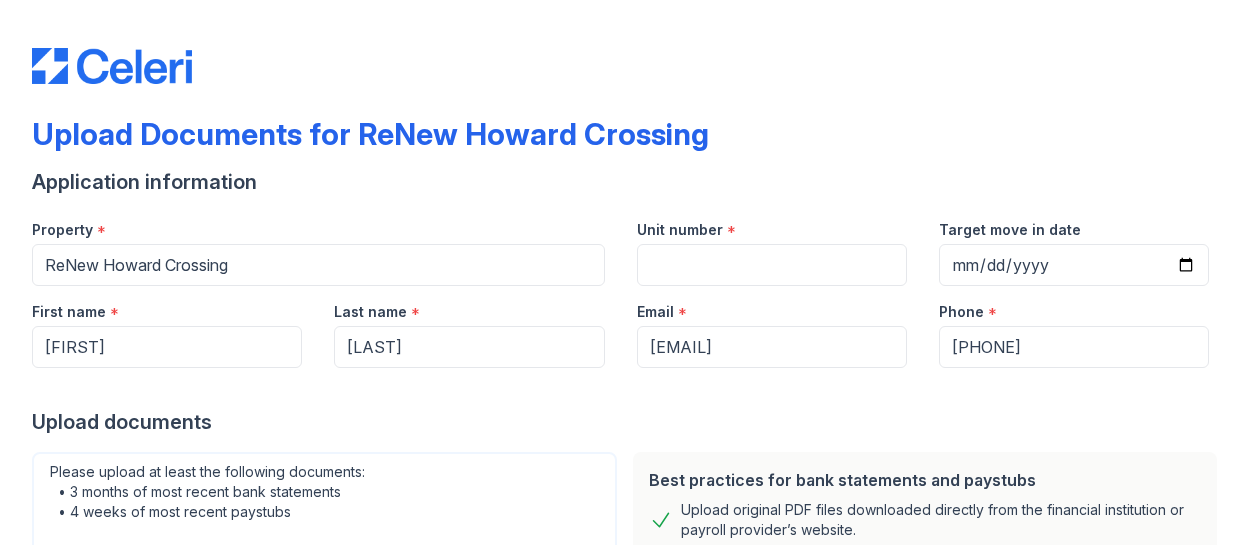 scroll, scrollTop: 0, scrollLeft: 0, axis: both 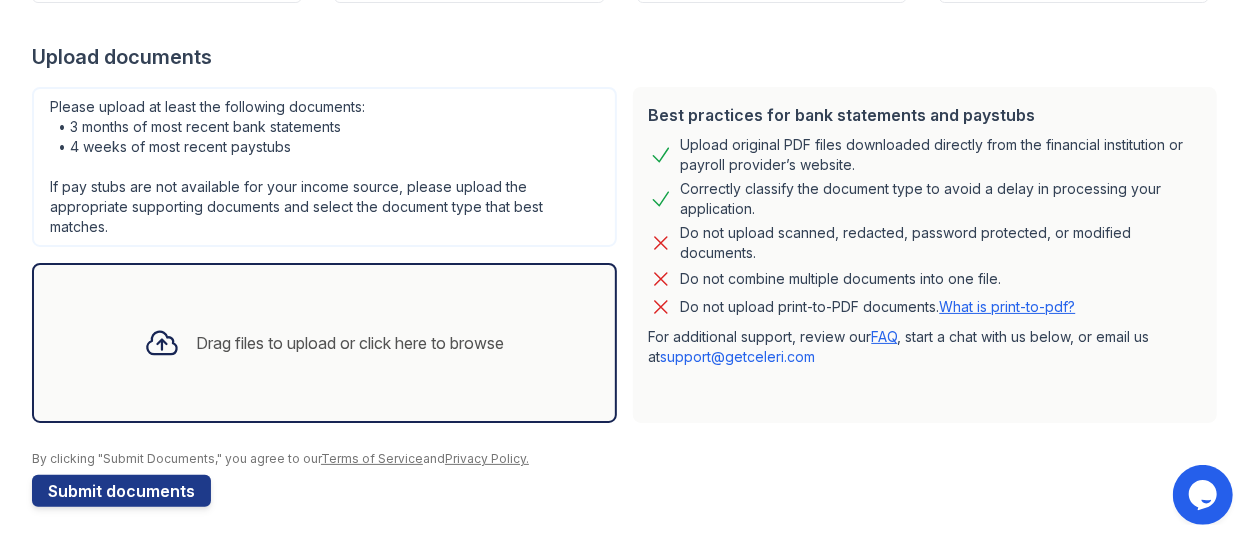 click on "Drag files to upload or click here to browse" at bounding box center (350, 343) 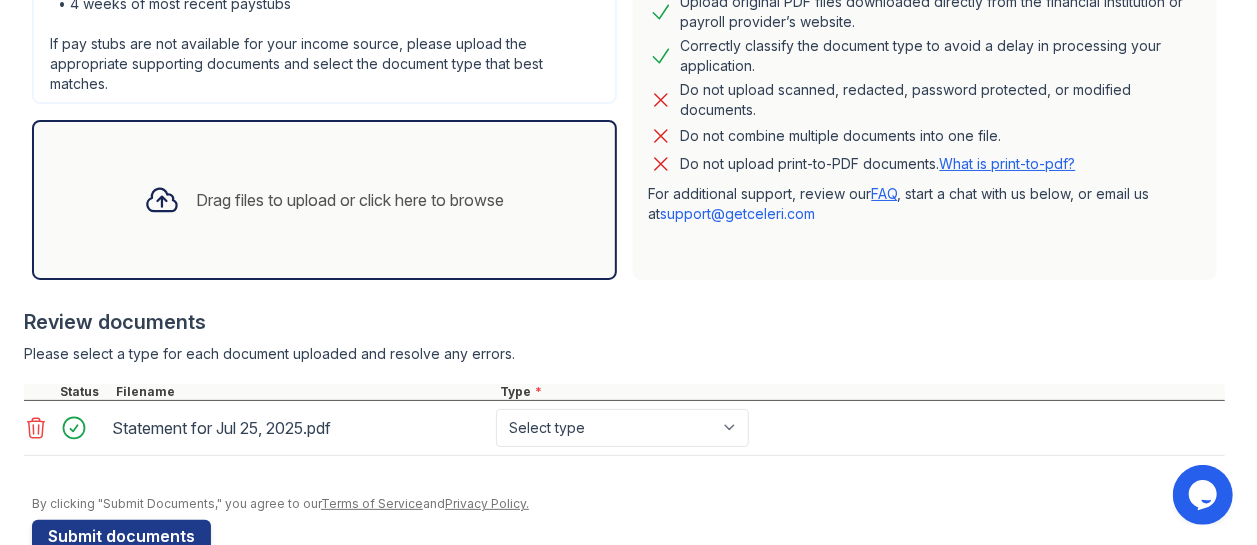 scroll, scrollTop: 525, scrollLeft: 0, axis: vertical 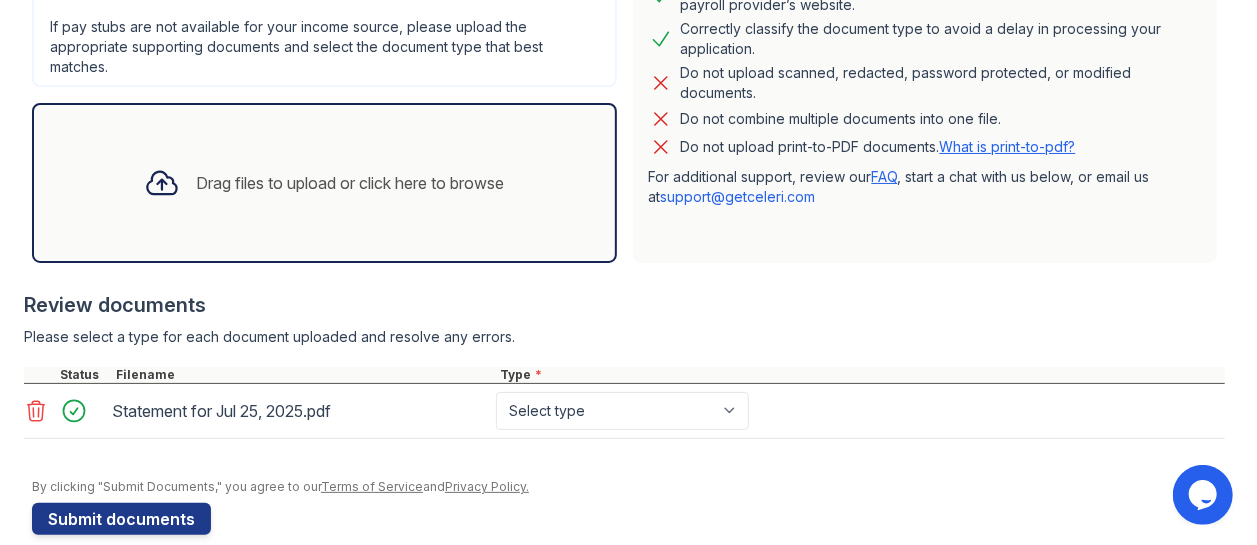 click 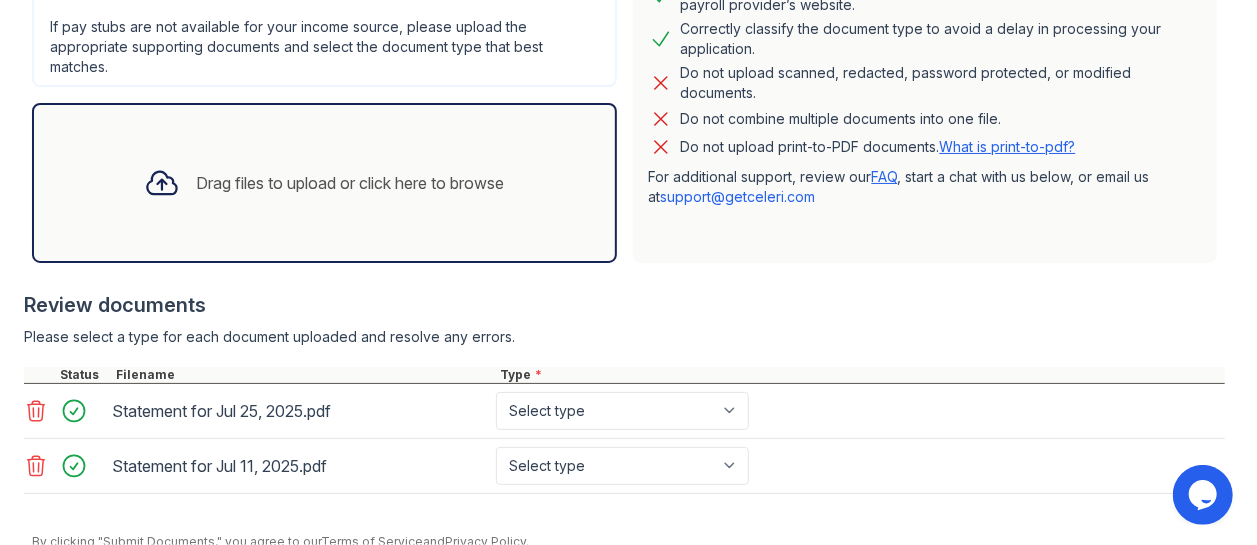 click on "Drag files to upload or click here to browse" at bounding box center [350, 183] 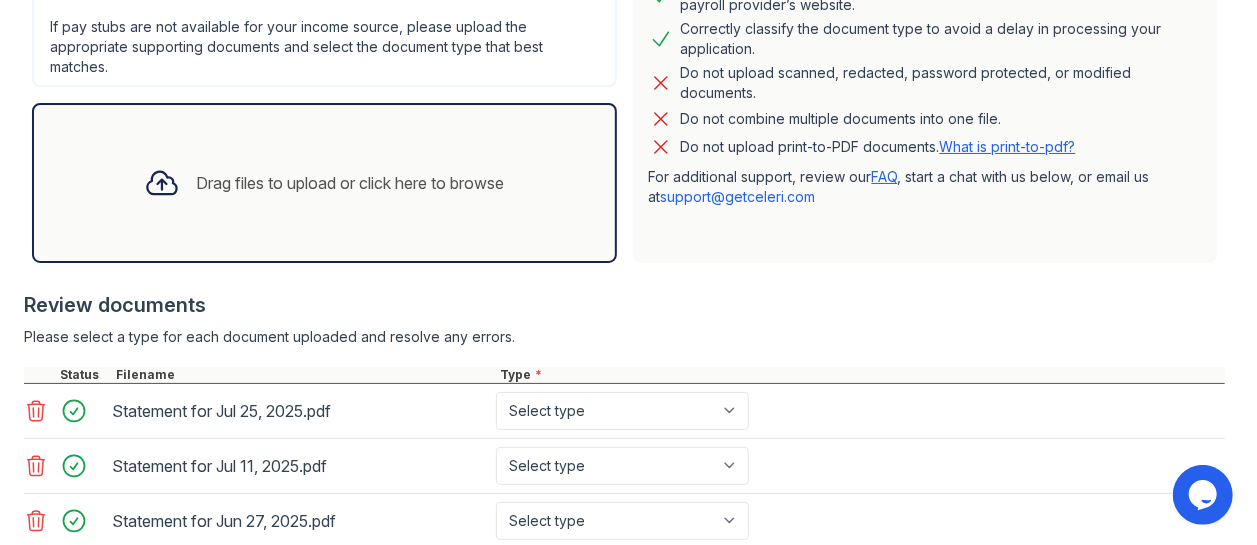 click on "Drag files to upload or click here to browse" at bounding box center (350, 183) 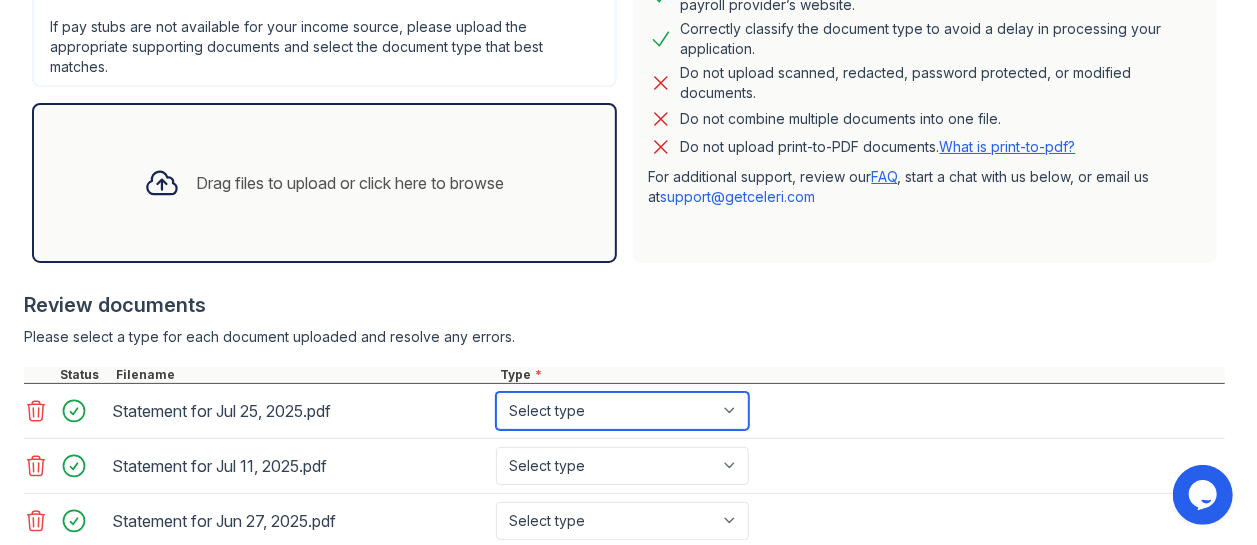 click on "Select type
Paystub
Bank Statement
Offer Letter
Tax Documents
Benefit Award Letter
Investment Account Statement
Other" at bounding box center [622, 411] 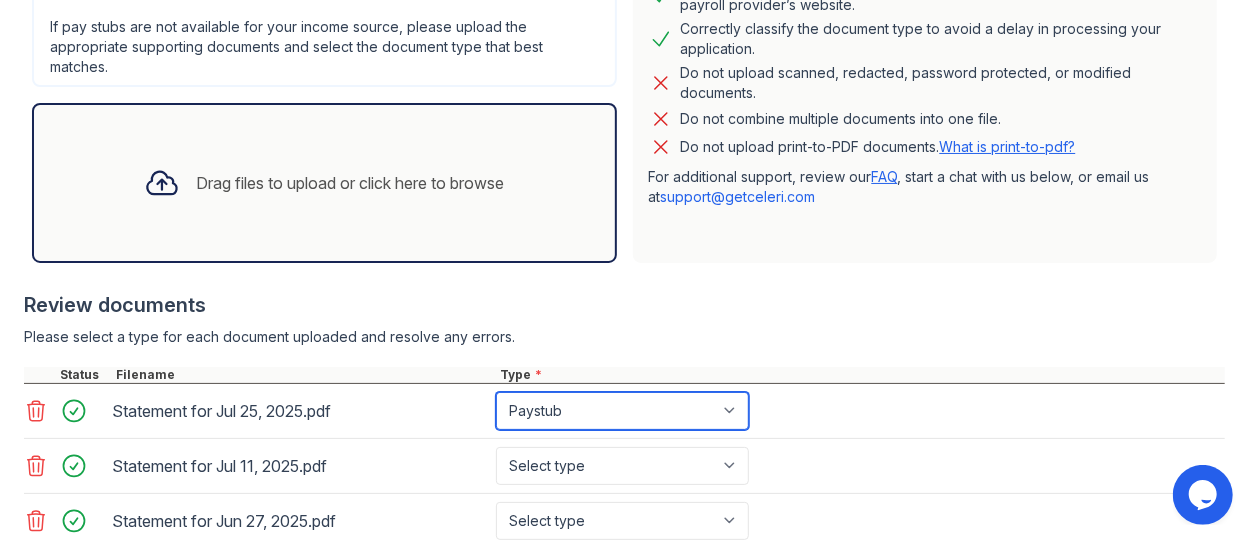 click on "Select type
Paystub
Bank Statement
Offer Letter
Tax Documents
Benefit Award Letter
Investment Account Statement
Other" at bounding box center [622, 411] 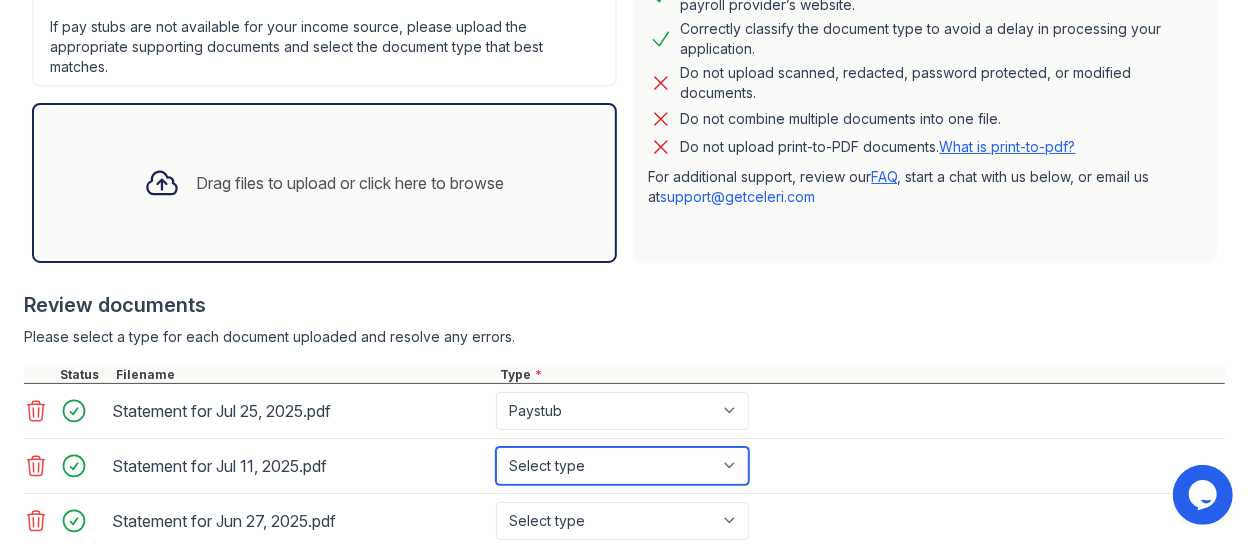 click on "Select type
Paystub
Bank Statement
Offer Letter
Tax Documents
Benefit Award Letter
Investment Account Statement
Other" at bounding box center [622, 466] 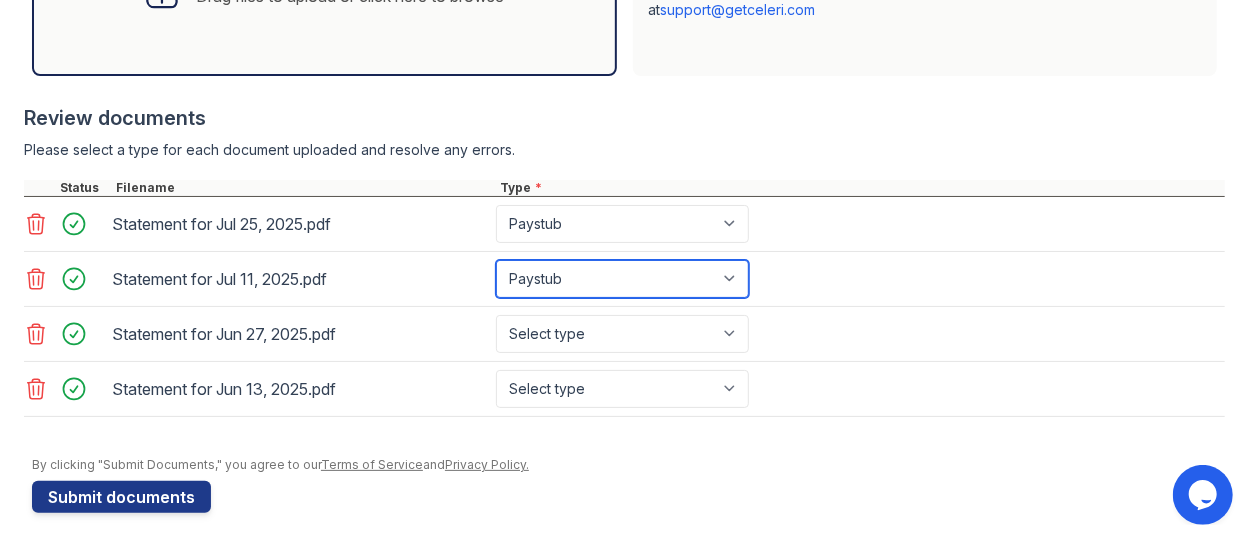 scroll, scrollTop: 714, scrollLeft: 0, axis: vertical 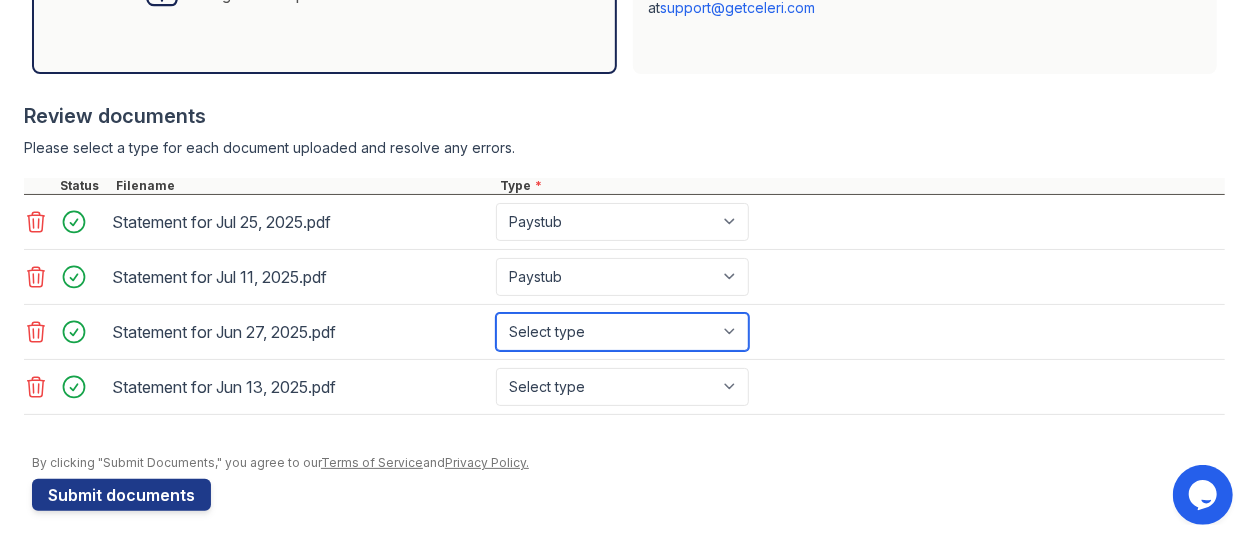 click on "Select type
Paystub
Bank Statement
Offer Letter
Tax Documents
Benefit Award Letter
Investment Account Statement
Other" at bounding box center [622, 332] 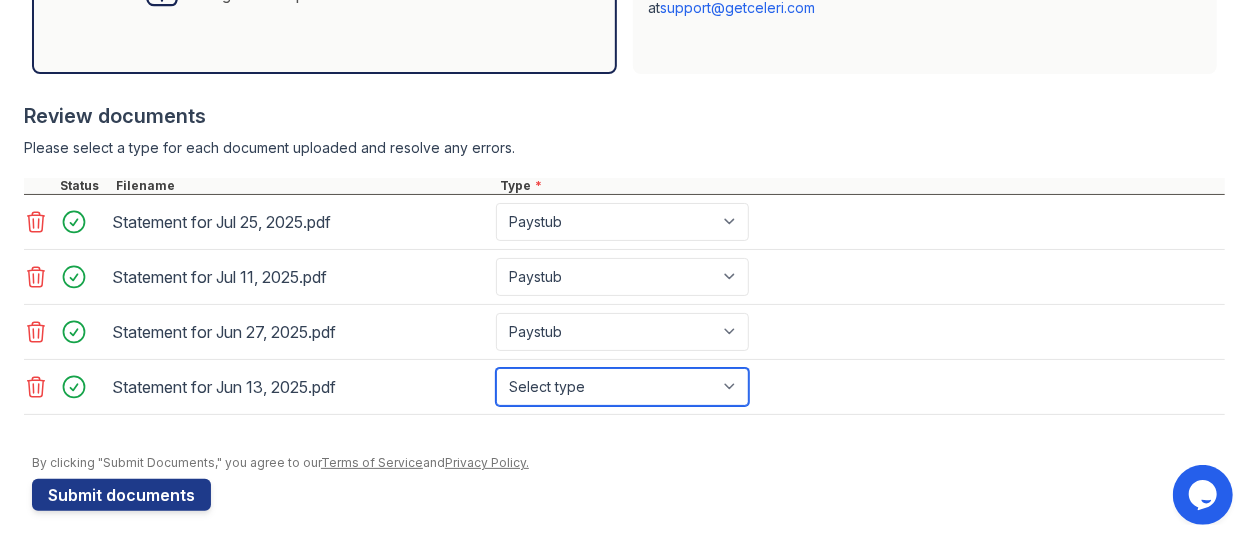 click on "Select type
Paystub
Bank Statement
Offer Letter
Tax Documents
Benefit Award Letter
Investment Account Statement
Other" at bounding box center [622, 387] 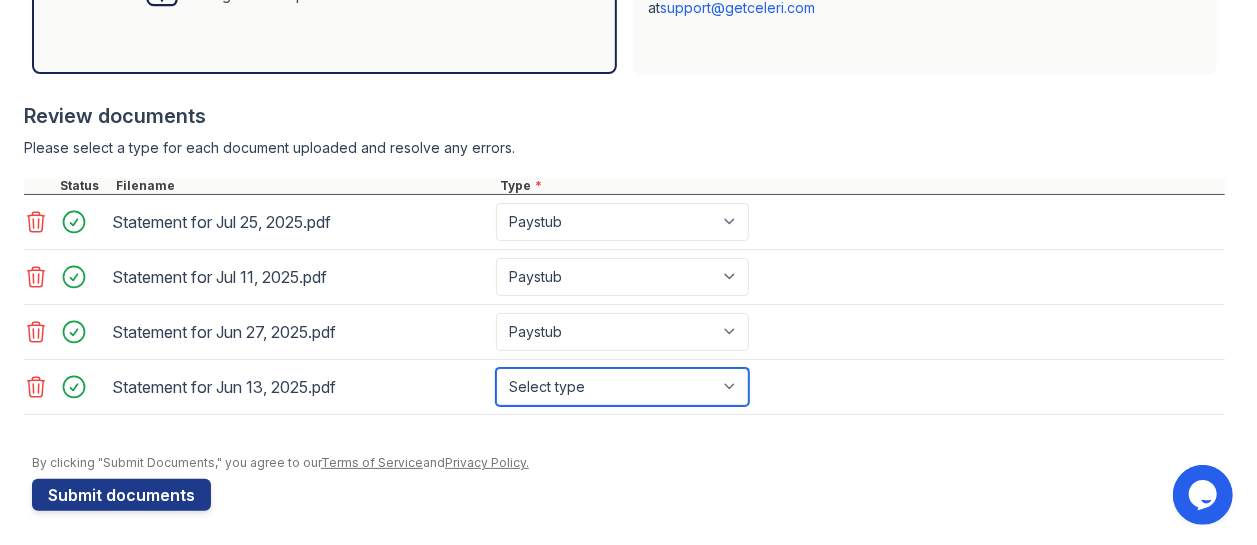 select on "paystub" 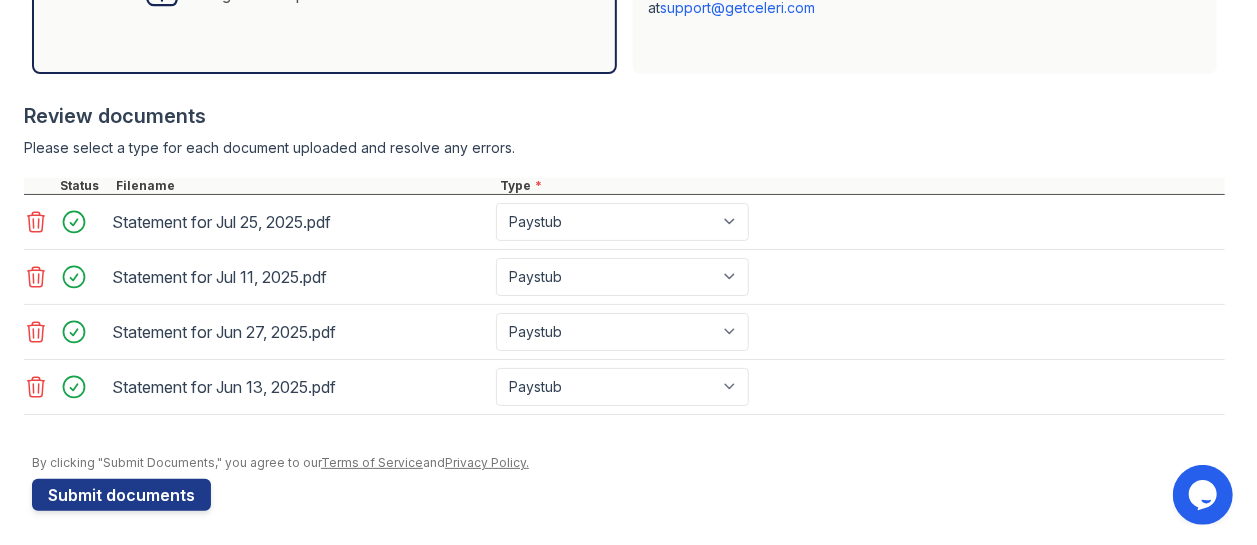 click on "Upload Documents for
ReNew Howard Crossing
Application information
Property
ReNew Howard Crossing
Unit number
Target move in date
First name
[FIRST]
Last name
[LAST]
Email
[EMAIL]
Phone
[PHONE]
Upload documents
Best practices for bank statements and paystubs
Upload original PDF files downloaded directly from the financial institution or payroll provider’s website.
Correctly classify the document type to avoid a delay in processing your application.
Do not upload scanned, redacted, password protected, or modified documents.
Do not combine multiple documents into one file.
Do not upload print-to-PDF documents.
What is print-to-pdf?
FAQ support@example.com" at bounding box center (628, 272) 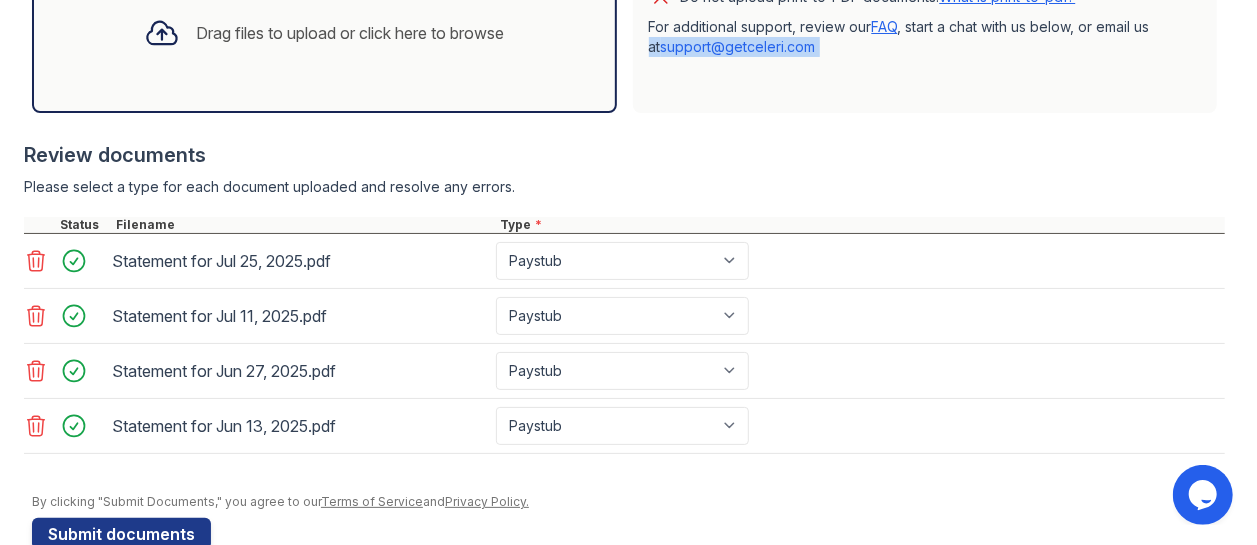 click on "Upload Documents for
ReNew Howard Crossing
Application information
Property
ReNew Howard Crossing
Unit number
Target move in date
First name
[FIRST]
Last name
[LAST]
Email
[EMAIL]
Phone
[PHONE]
Upload documents
Best practices for bank statements and paystubs
Upload original PDF files downloaded directly from the financial institution or payroll provider’s website.
Correctly classify the document type to avoid a delay in processing your application.
Do not upload scanned, redacted, password protected, or modified documents.
Do not combine multiple documents into one file.
Do not upload print-to-PDF documents.
What is print-to-pdf?
FAQ support@example.com" at bounding box center (628, 272) 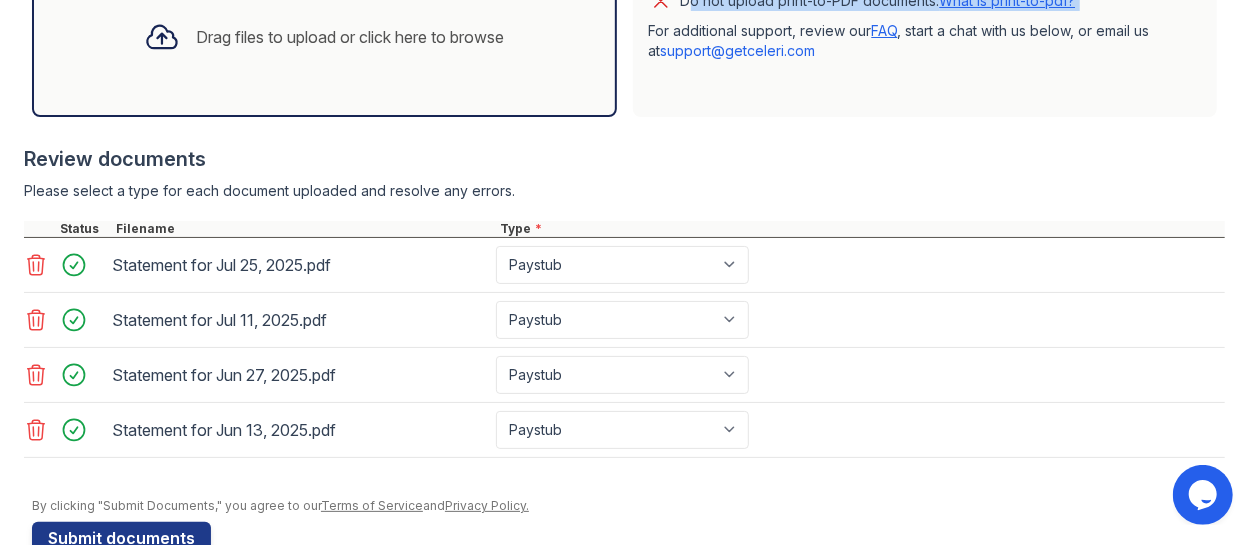 scroll, scrollTop: 644, scrollLeft: 0, axis: vertical 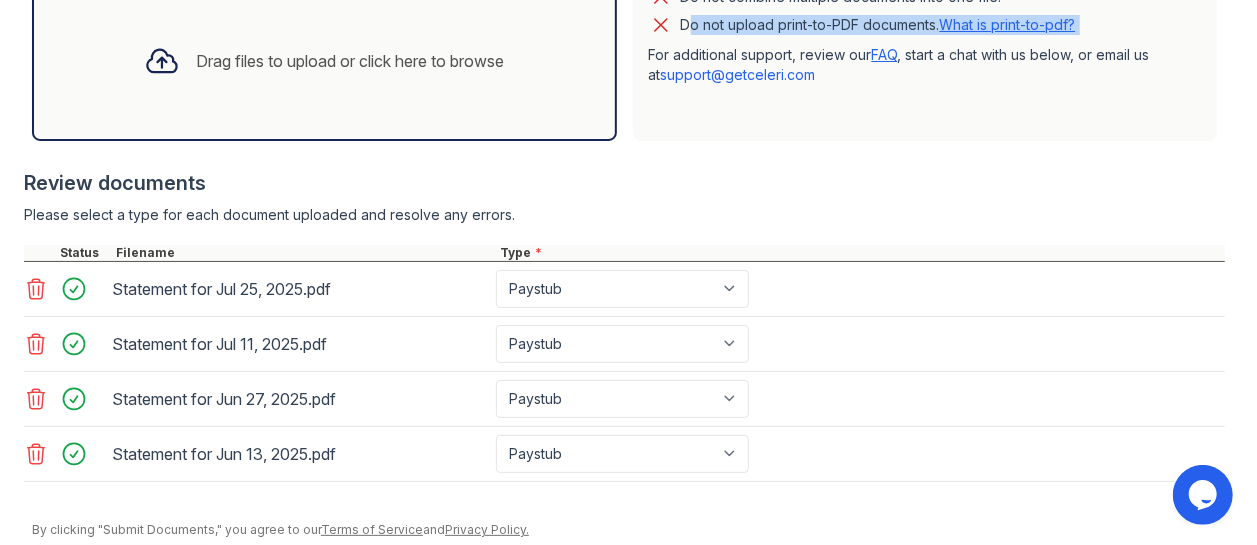 click on "Upload Documents for
ReNew Howard Crossing
Application information
Property
ReNew Howard Crossing
Unit number
Target move in date
First name
[FIRST]
Last name
[LAST]
Email
[EMAIL]
Phone
[PHONE]
Upload documents
Best practices for bank statements and paystubs
Upload original PDF files downloaded directly from the financial institution or payroll provider’s website.
Correctly classify the document type to avoid a delay in processing your application.
Do not upload scanned, redacted, password protected, or modified documents.
Do not combine multiple documents into one file.
Do not upload print-to-PDF documents.
What is print-to-pdf?
FAQ support@example.com" at bounding box center [628, 272] 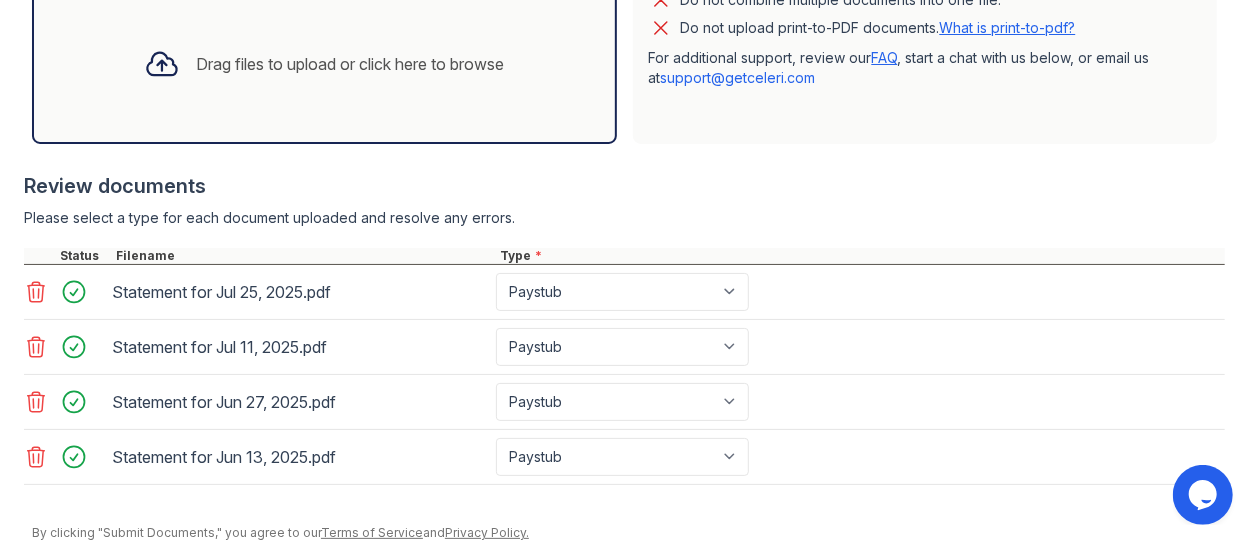 click on "Drag files to upload or click here to browse" at bounding box center (350, 64) 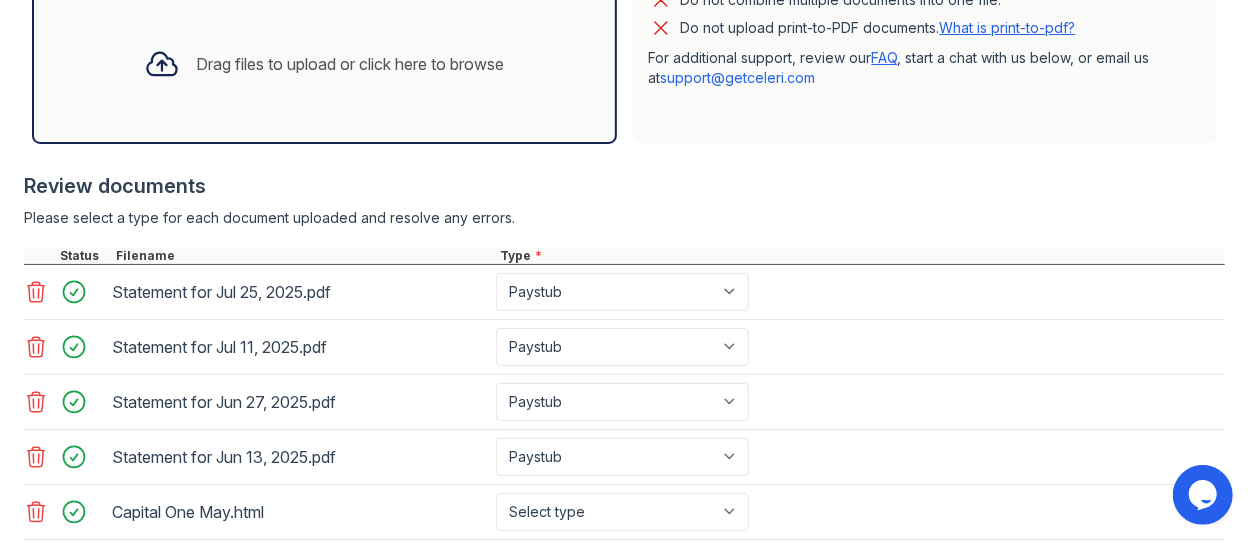 click on "Drag files to upload or click here to browse" at bounding box center (350, 64) 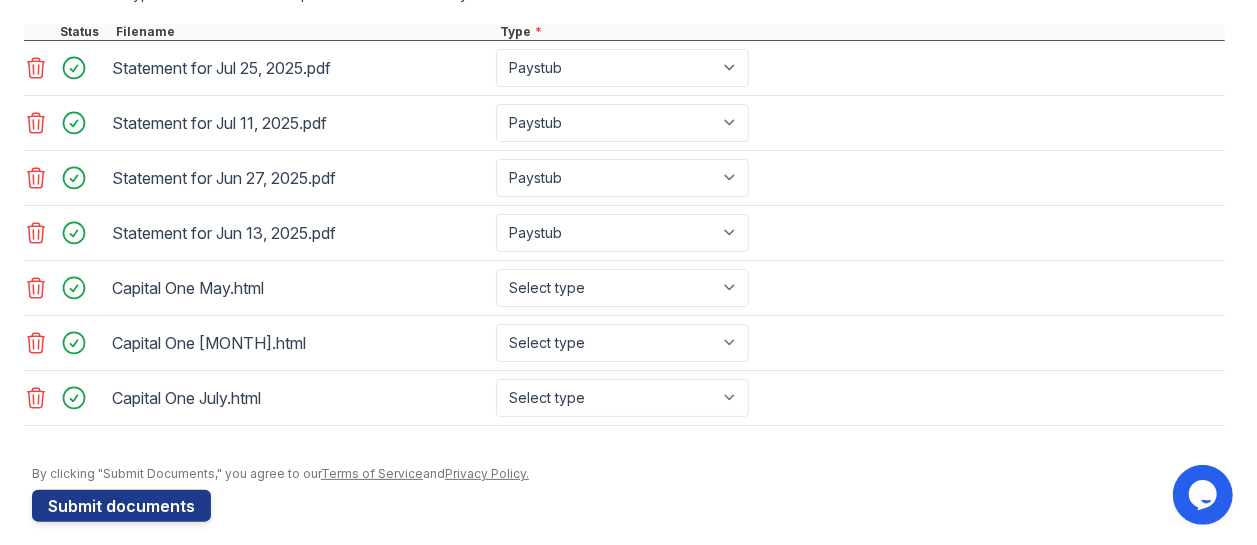 scroll, scrollTop: 872, scrollLeft: 0, axis: vertical 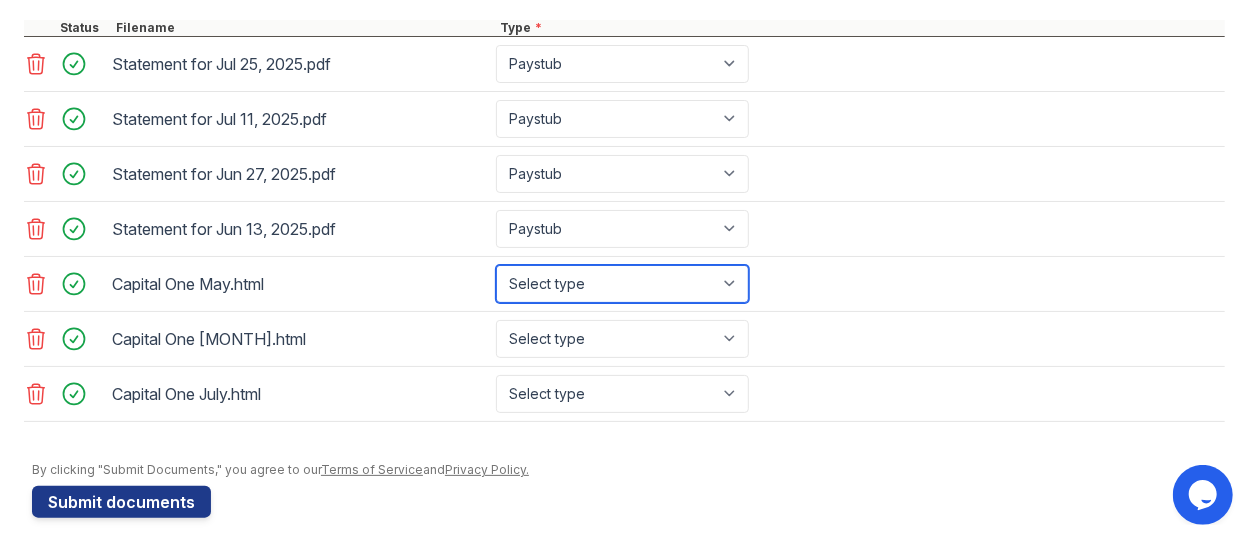 click on "Select type
Paystub
Bank Statement
Offer Letter
Tax Documents
Benefit Award Letter
Investment Account Statement
Other" at bounding box center [622, 284] 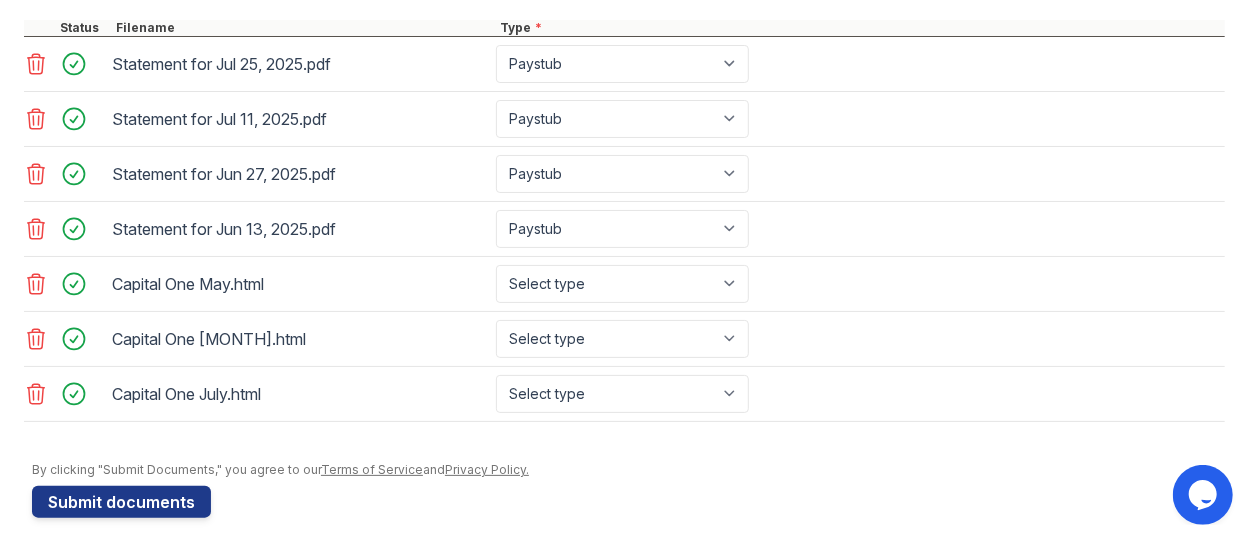 click 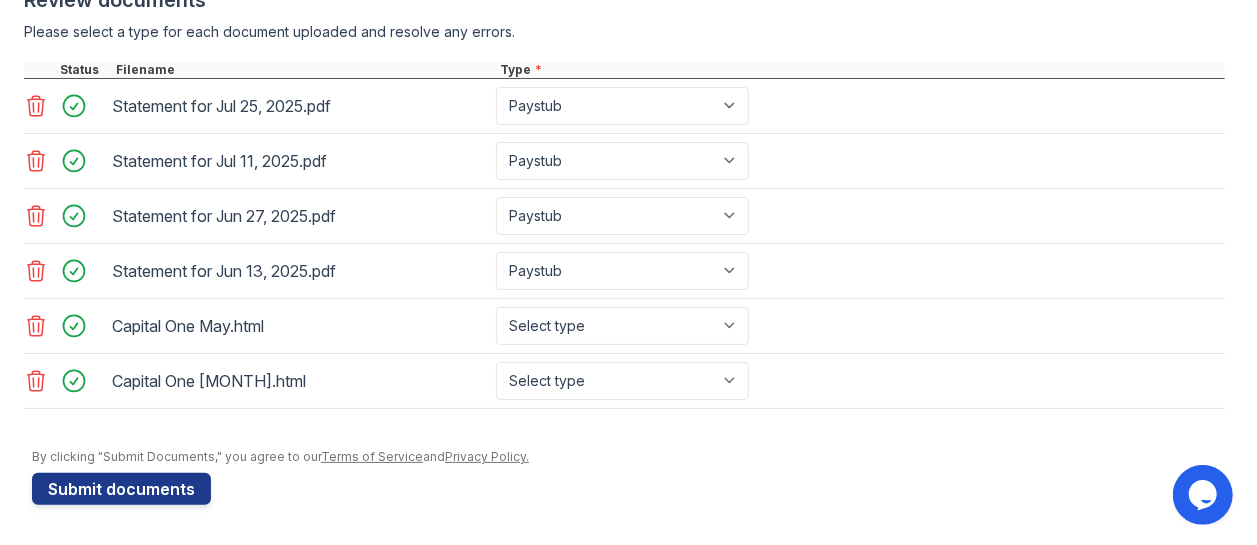 scroll, scrollTop: 822, scrollLeft: 0, axis: vertical 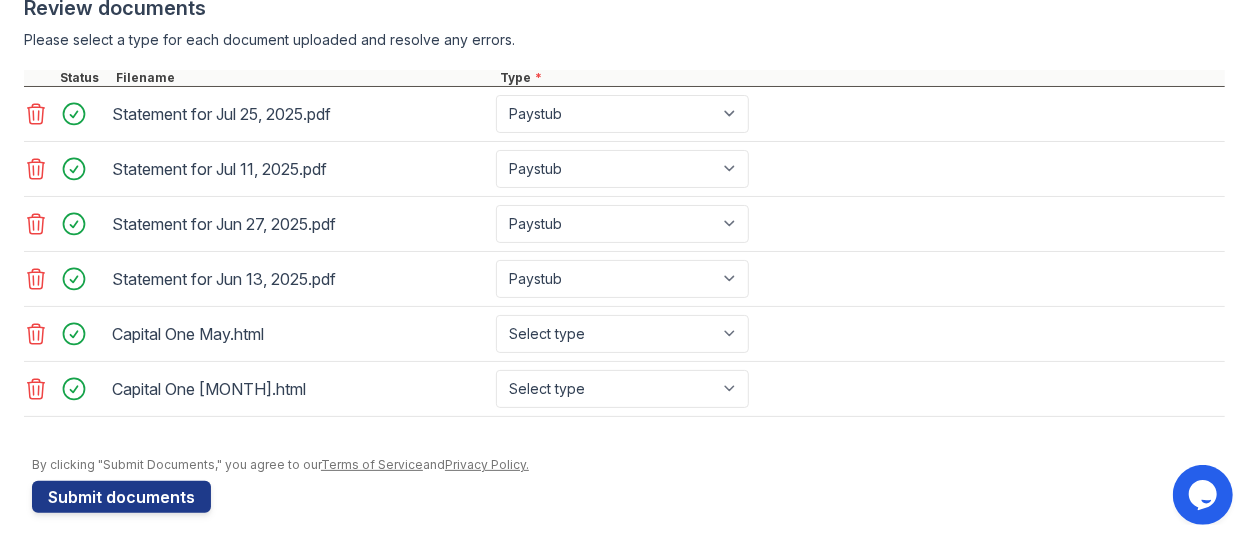 click 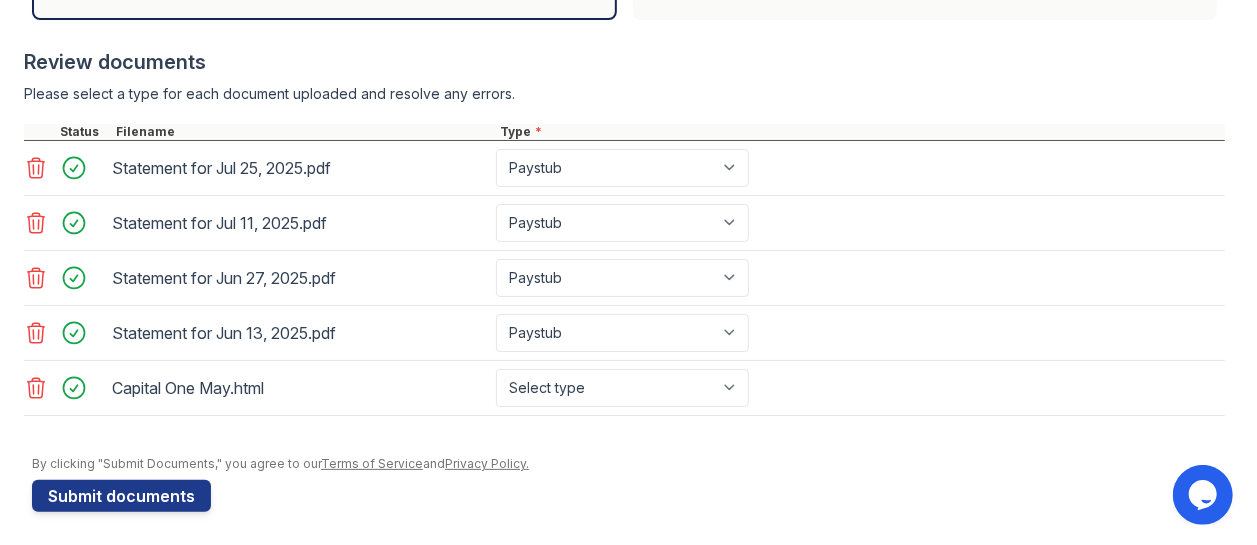 click 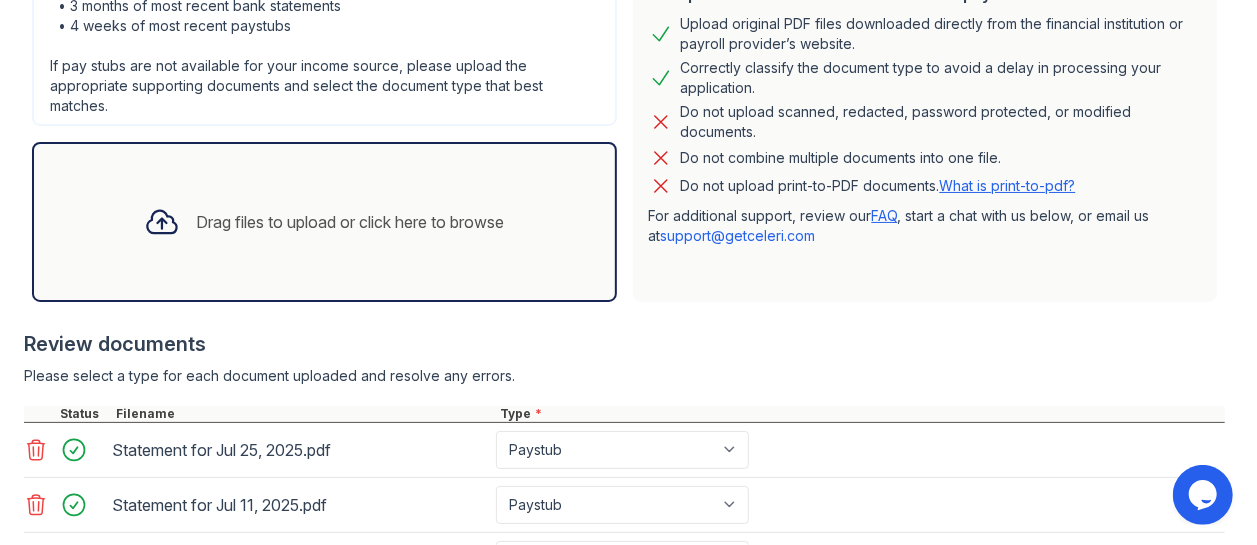 scroll, scrollTop: 446, scrollLeft: 0, axis: vertical 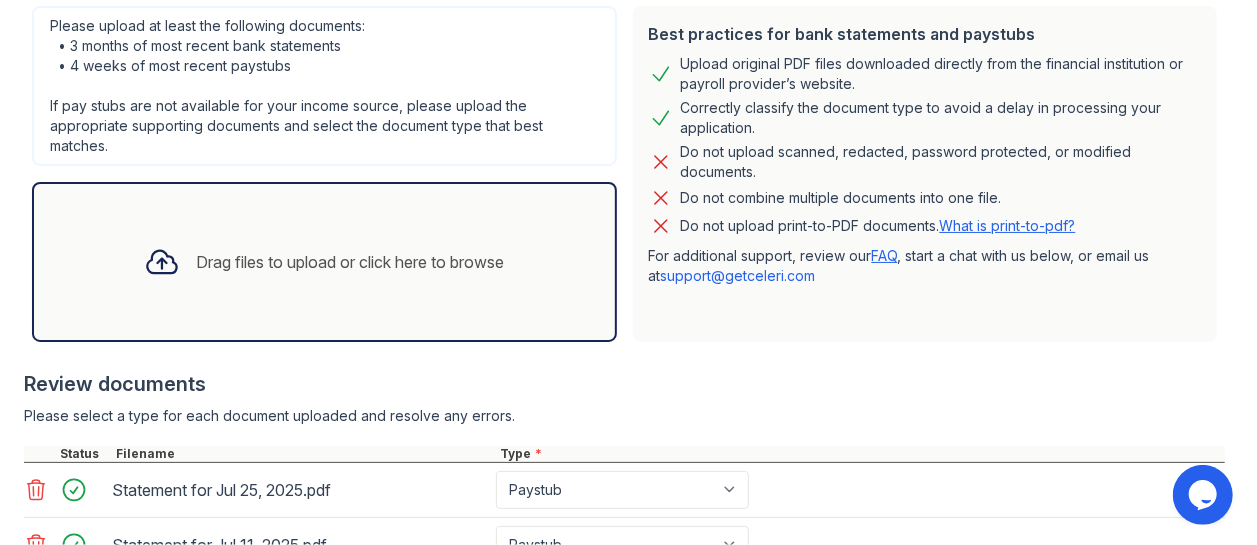 click on "Drag files to upload or click here to browse" at bounding box center [350, 262] 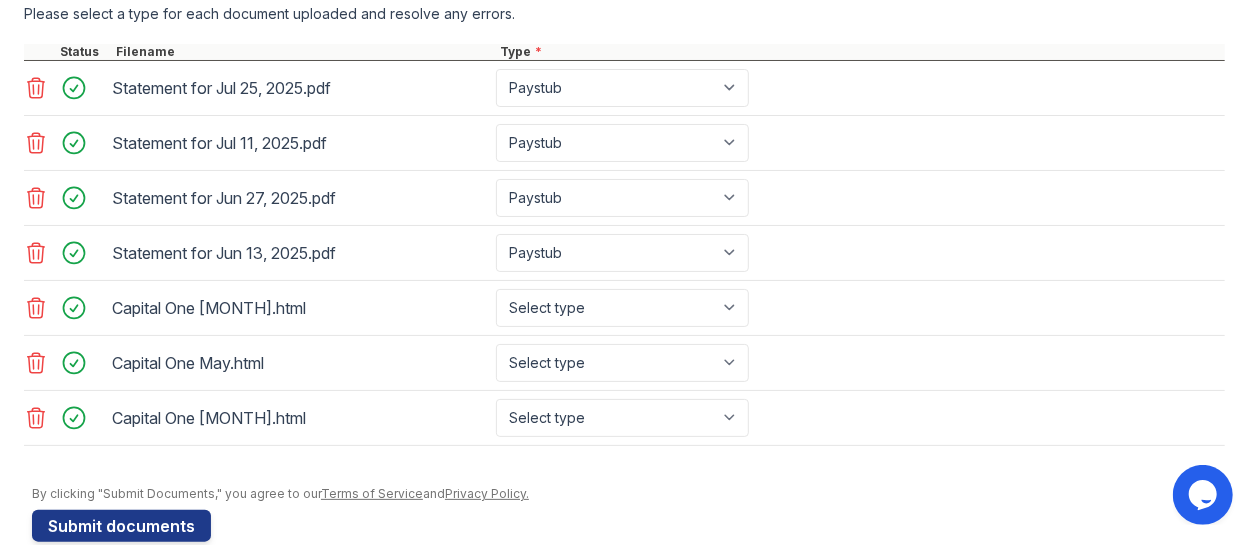 scroll, scrollTop: 876, scrollLeft: 0, axis: vertical 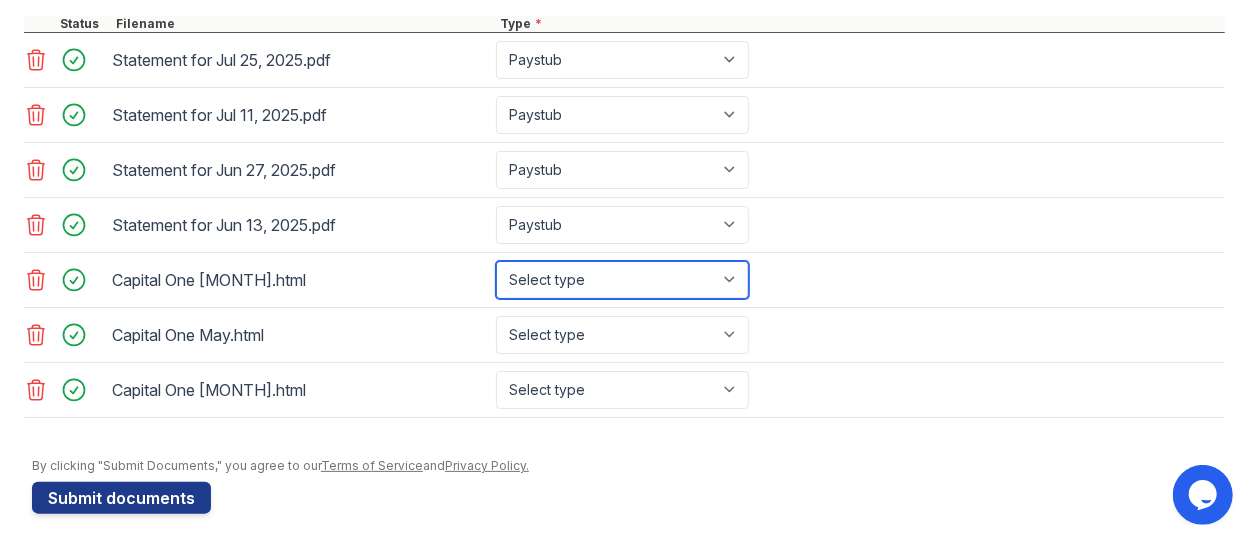 click on "Select type
Paystub
Bank Statement
Offer Letter
Tax Documents
Benefit Award Letter
Investment Account Statement
Other" at bounding box center [622, 280] 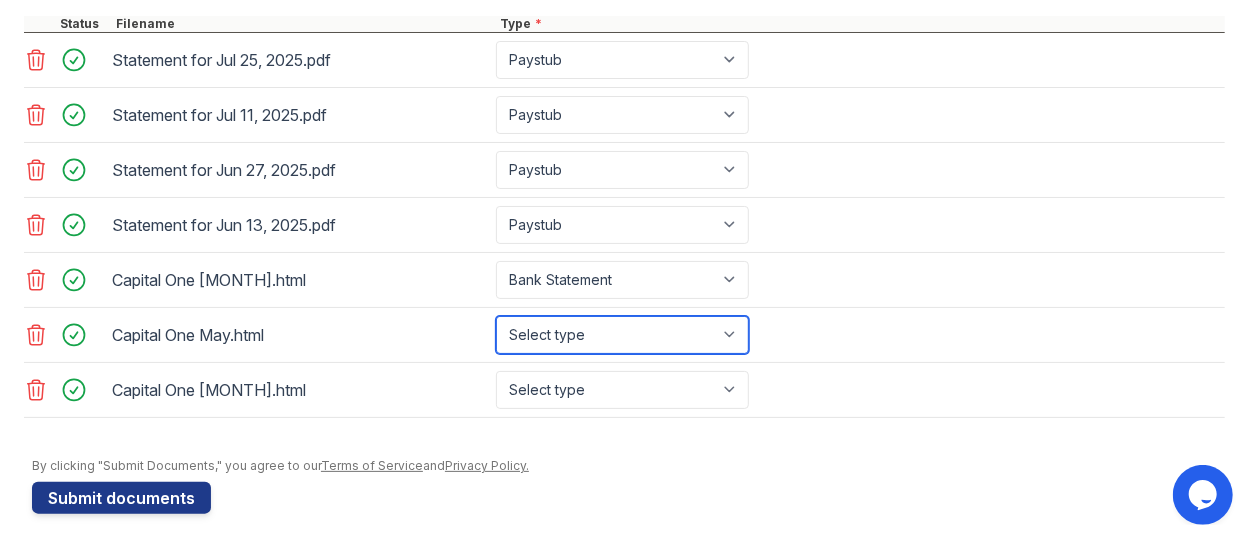 click on "Select type
Paystub
Bank Statement
Offer Letter
Tax Documents
Benefit Award Letter
Investment Account Statement
Other" at bounding box center (622, 335) 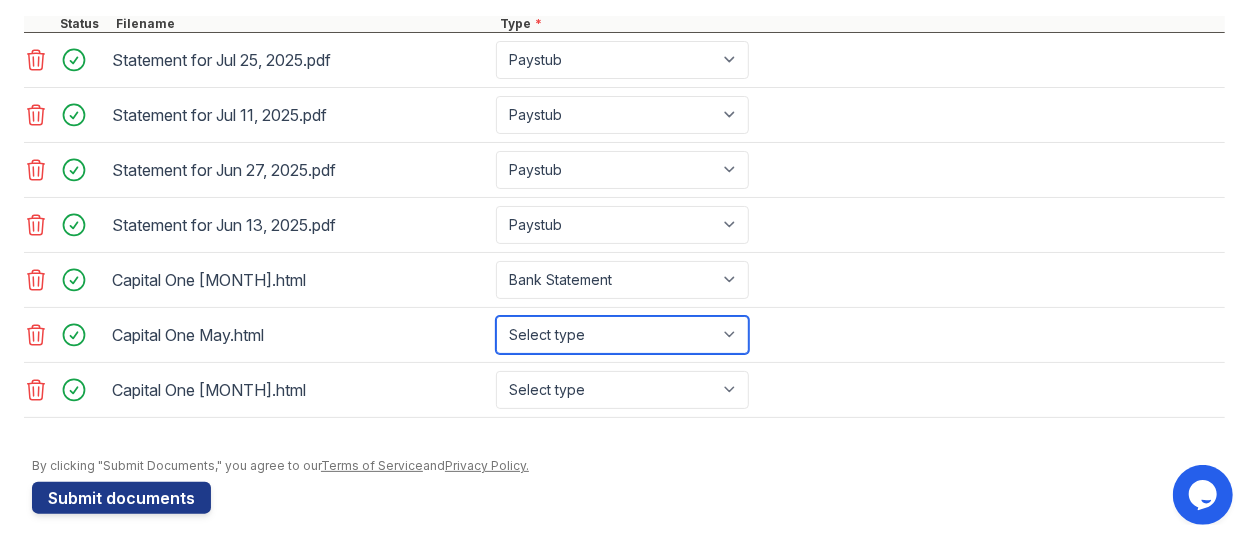 select on "bank_statement" 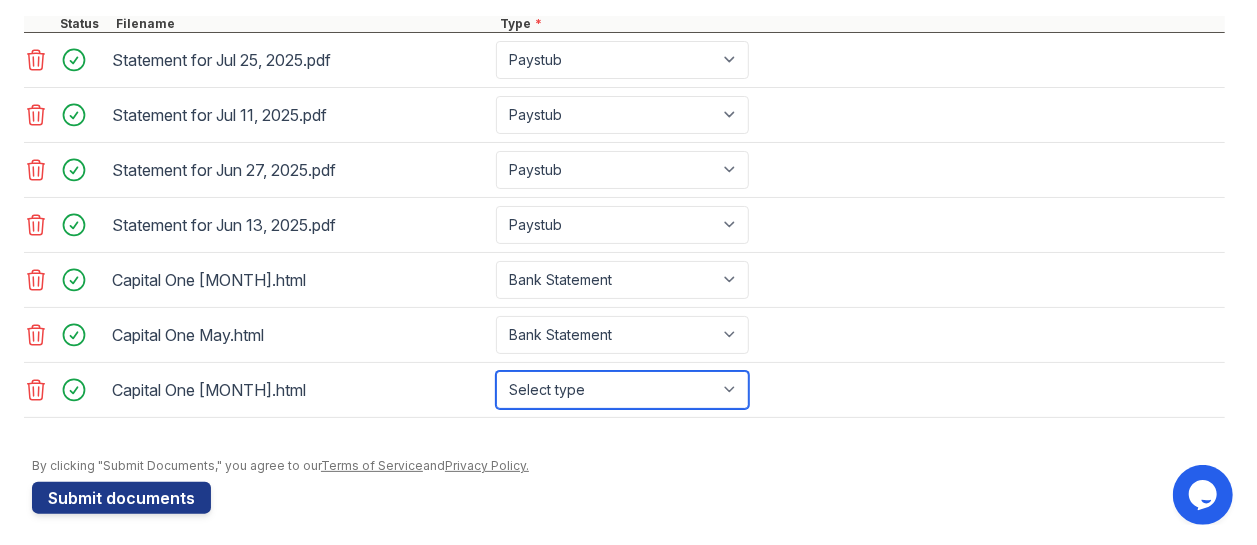 click on "Select type
Paystub
Bank Statement
Offer Letter
Tax Documents
Benefit Award Letter
Investment Account Statement
Other" at bounding box center [622, 390] 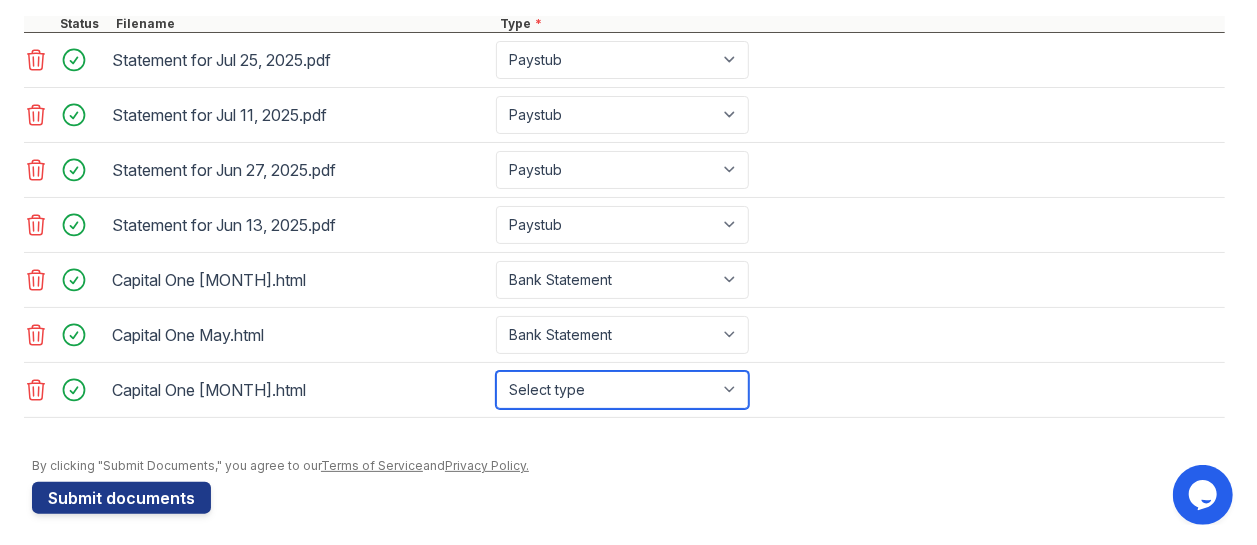 select on "bank_statement" 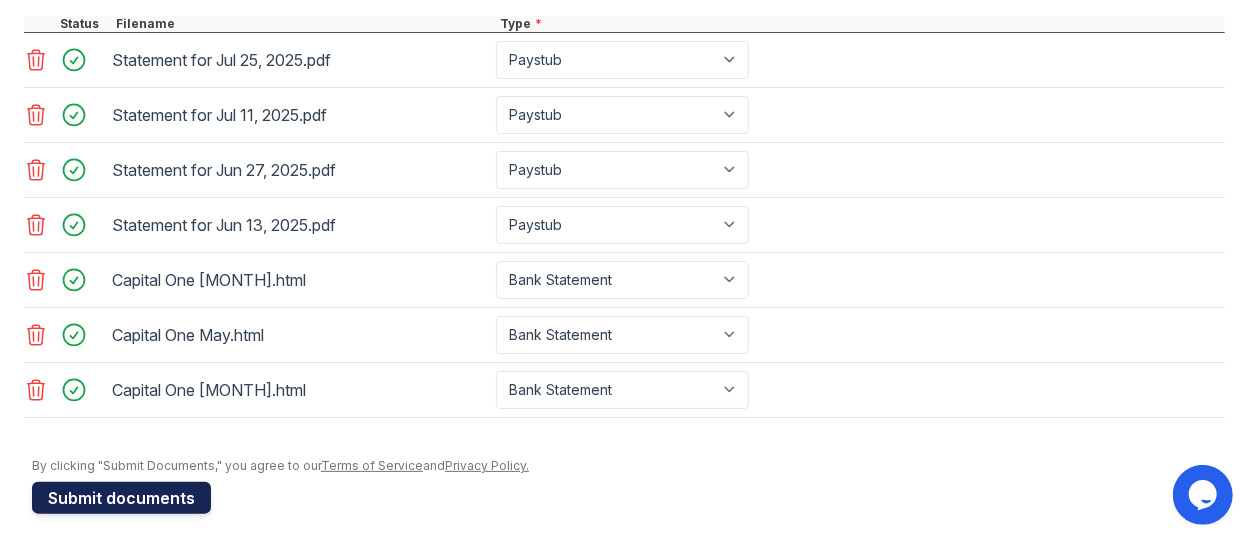 click on "Submit documents" at bounding box center [121, 498] 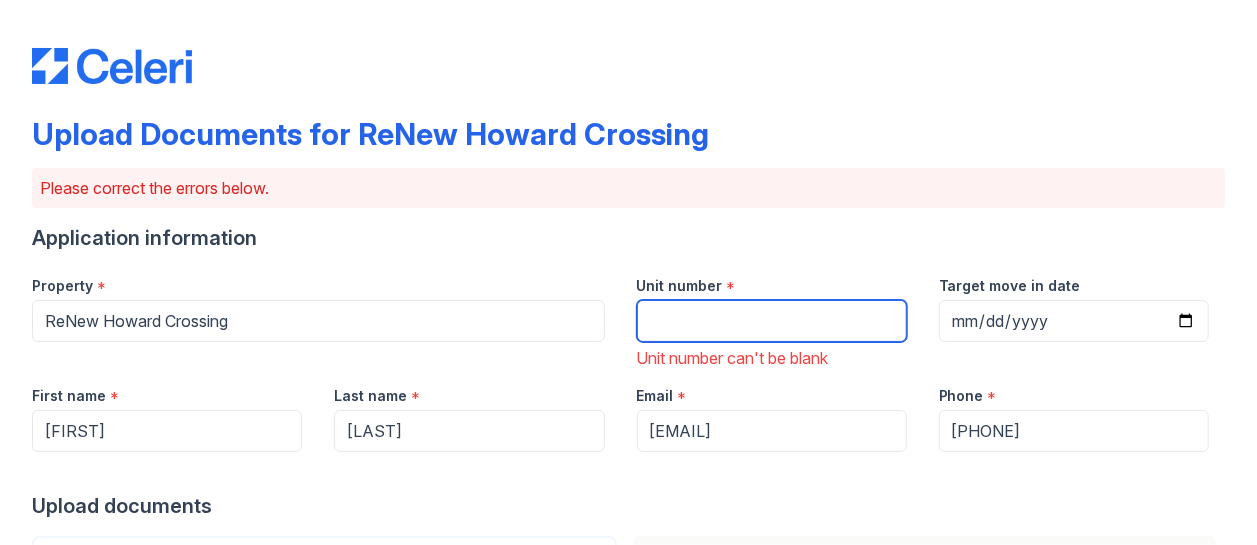 click on "Unit number" at bounding box center (772, 321) 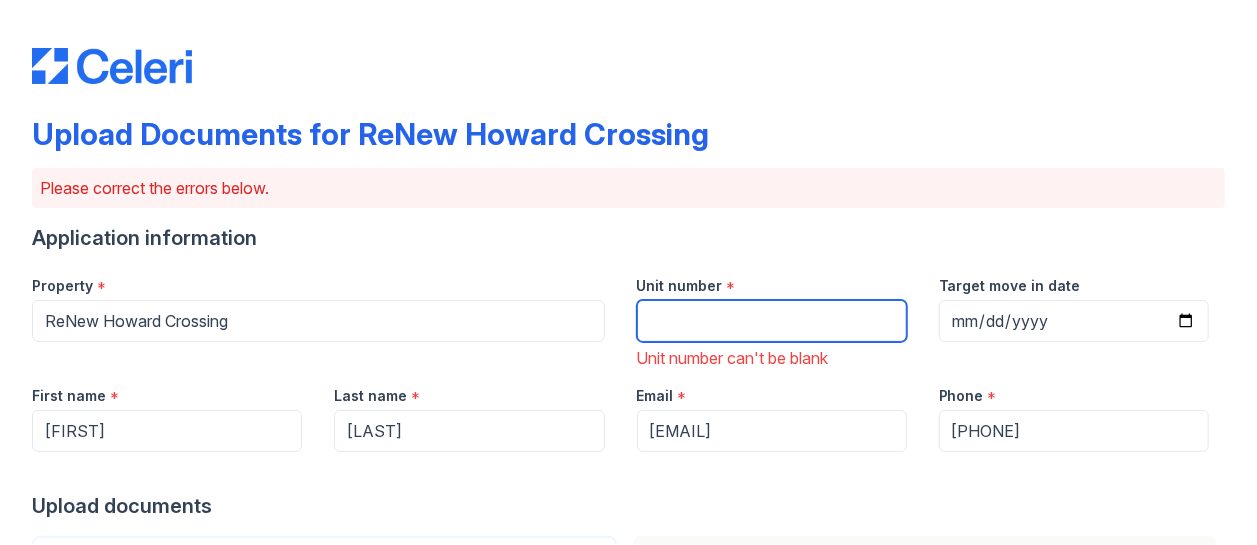 paste on "3092D" 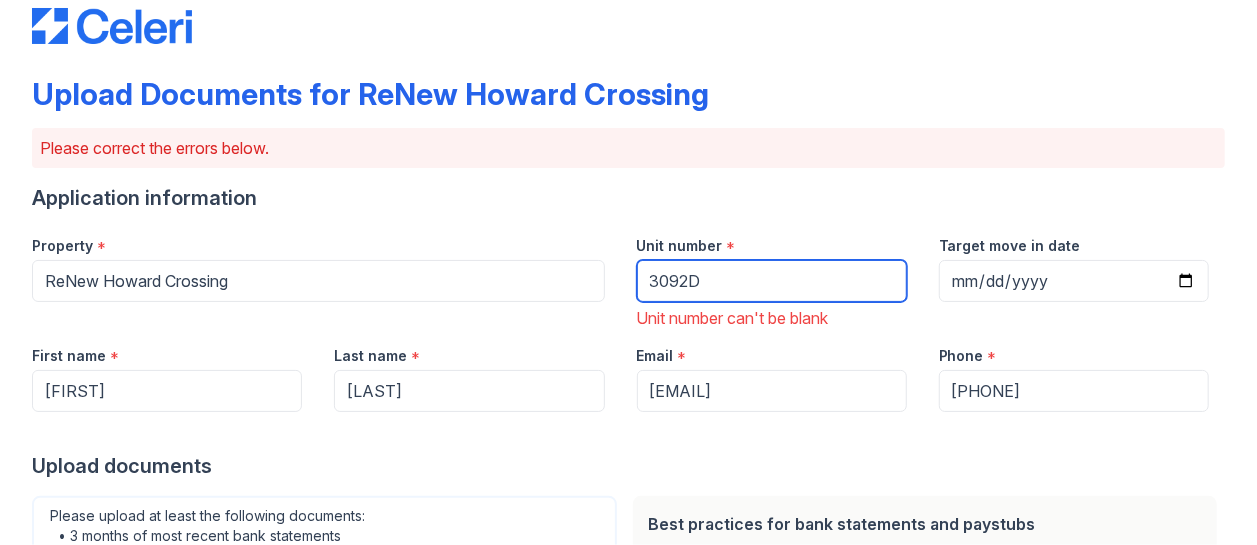 scroll, scrollTop: 173, scrollLeft: 0, axis: vertical 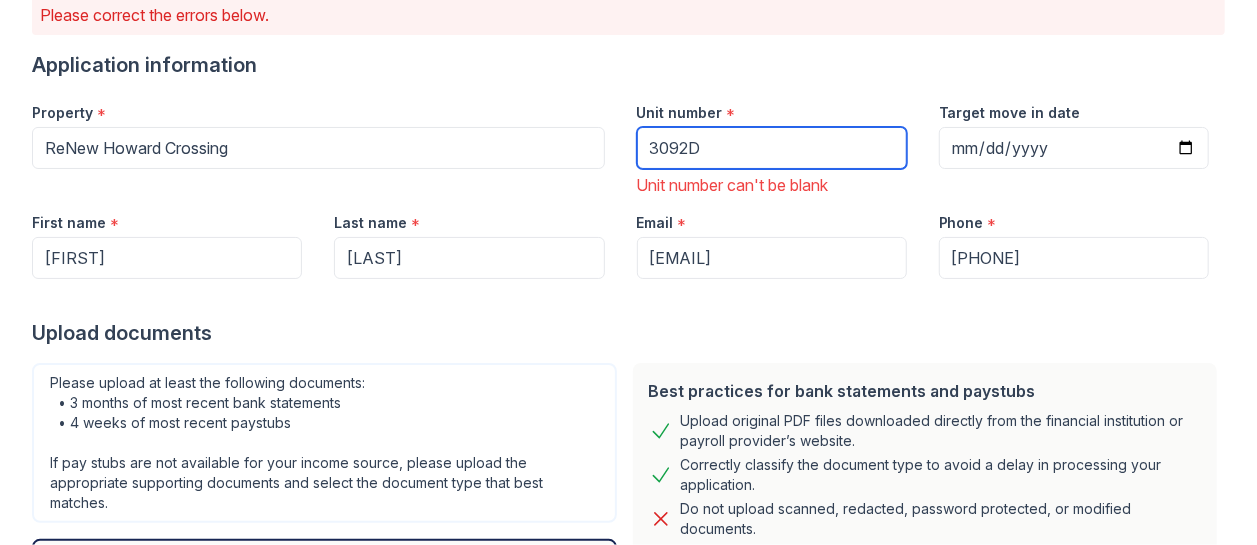 type on "3092D" 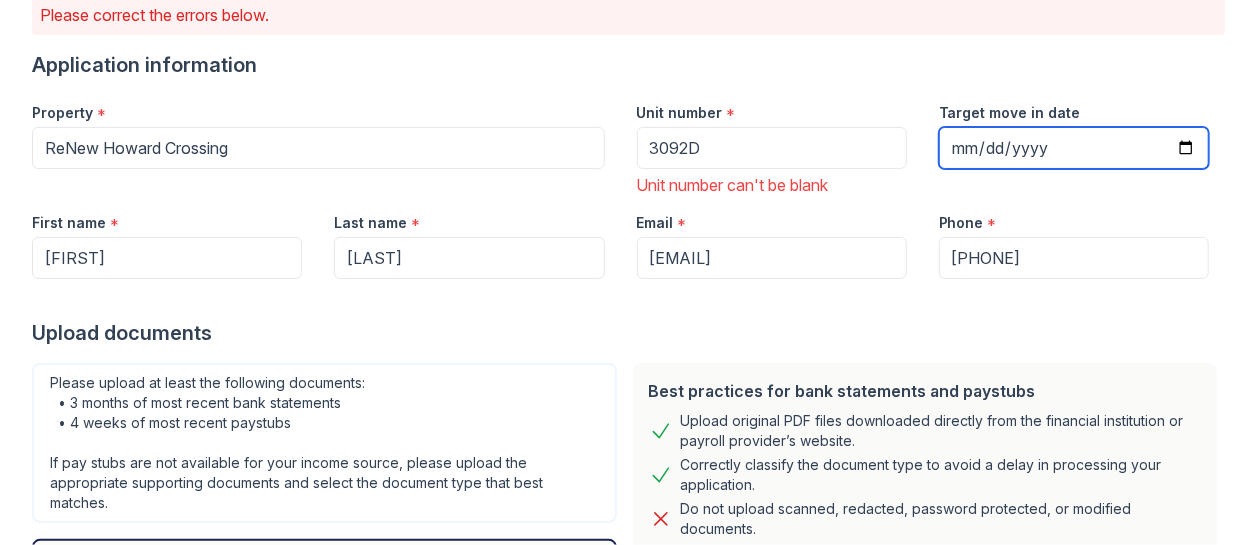 click on "Target move in date" at bounding box center (1074, 148) 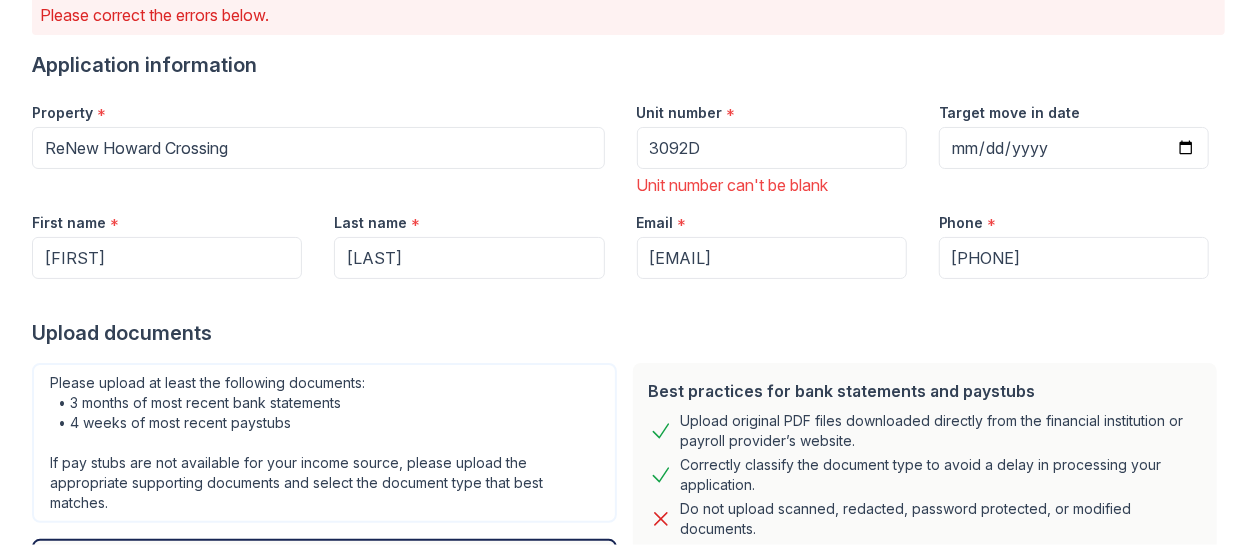 click on "Upload Documents for
ReNew Howard Crossing
Please correct the errors below.
Application information
Property
ReNew Howard Crossing
Unit number
3092D
Unit number can't be blank
Target move in date
First name
[FIRST]
Last name
[LAST]
Email
[EMAIL]
Phone
[PHONE]
Upload documents
Best practices for bank statements and paystubs
Upload original PDF files downloaded directly from the financial institution or payroll provider’s website.
Correctly classify the document type to avoid a delay in processing your application.
Do not upload scanned, redacted, password protected, or modified documents.
Do not combine multiple documents into one file.
What is print-to-pdf?" at bounding box center (628, 99) 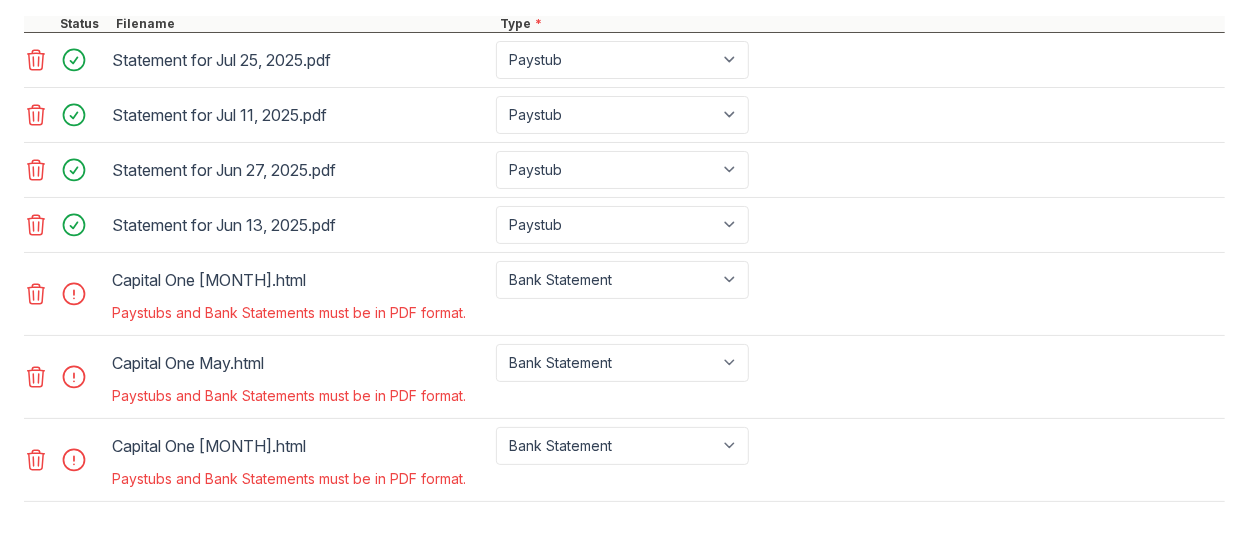 scroll, scrollTop: 1044, scrollLeft: 0, axis: vertical 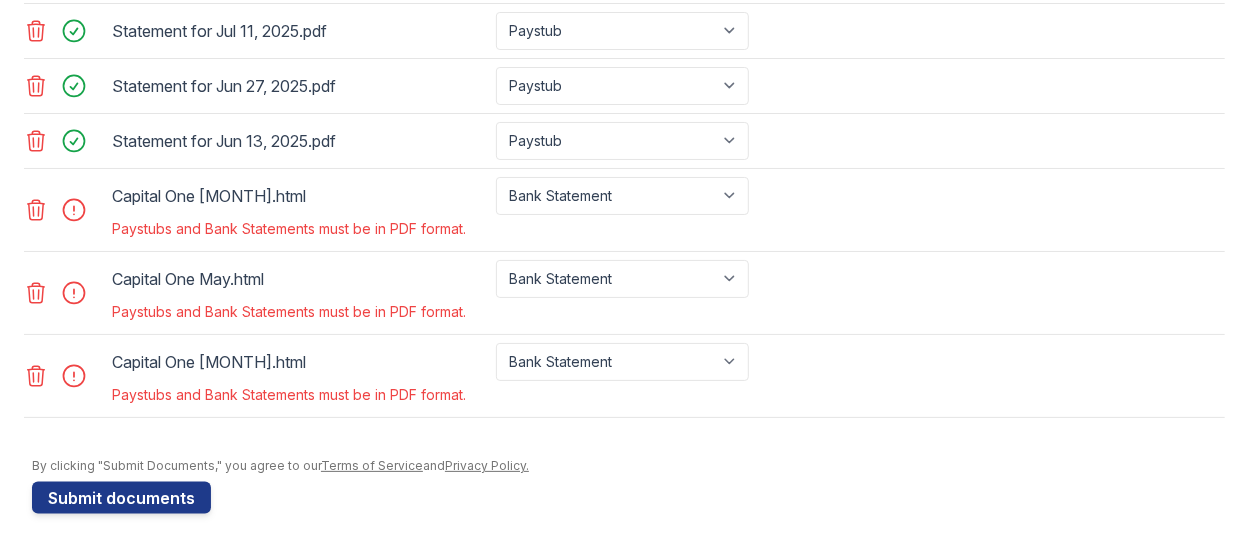 click 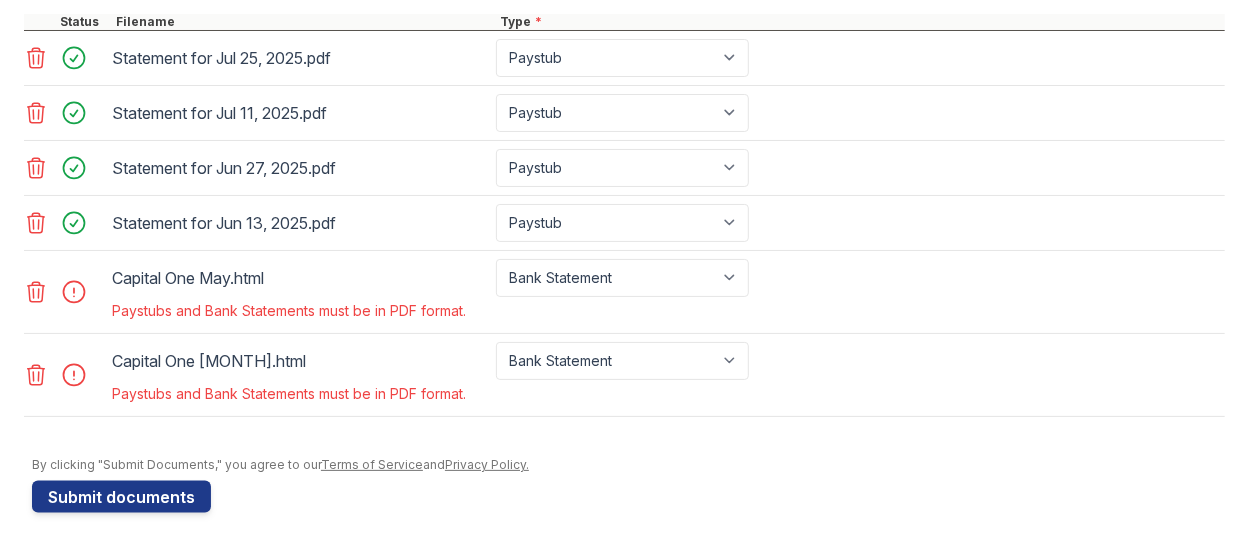 click 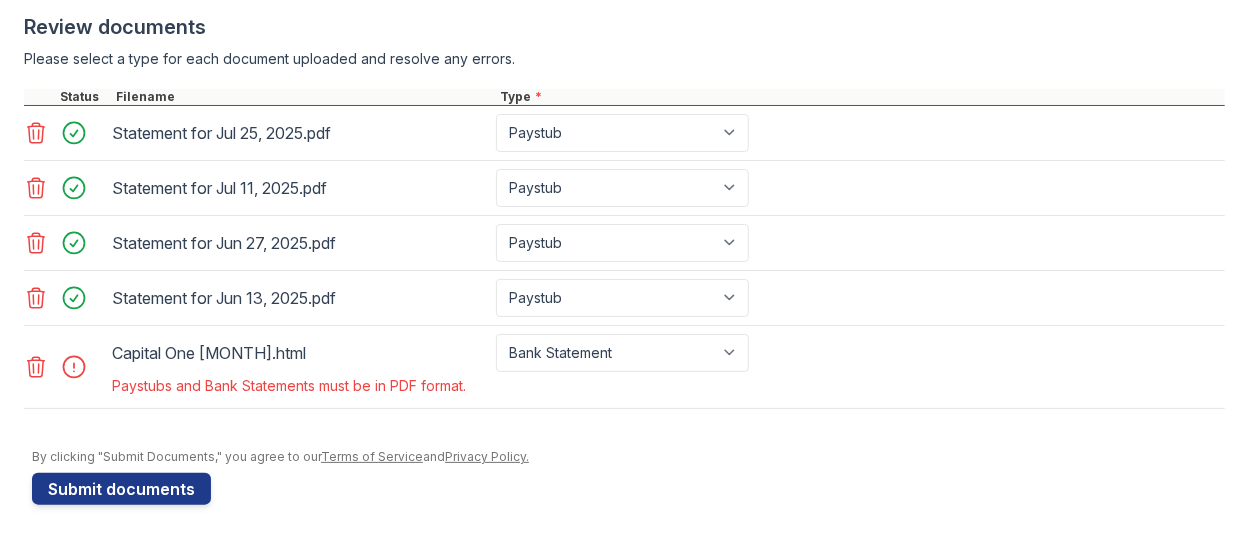 scroll, scrollTop: 880, scrollLeft: 0, axis: vertical 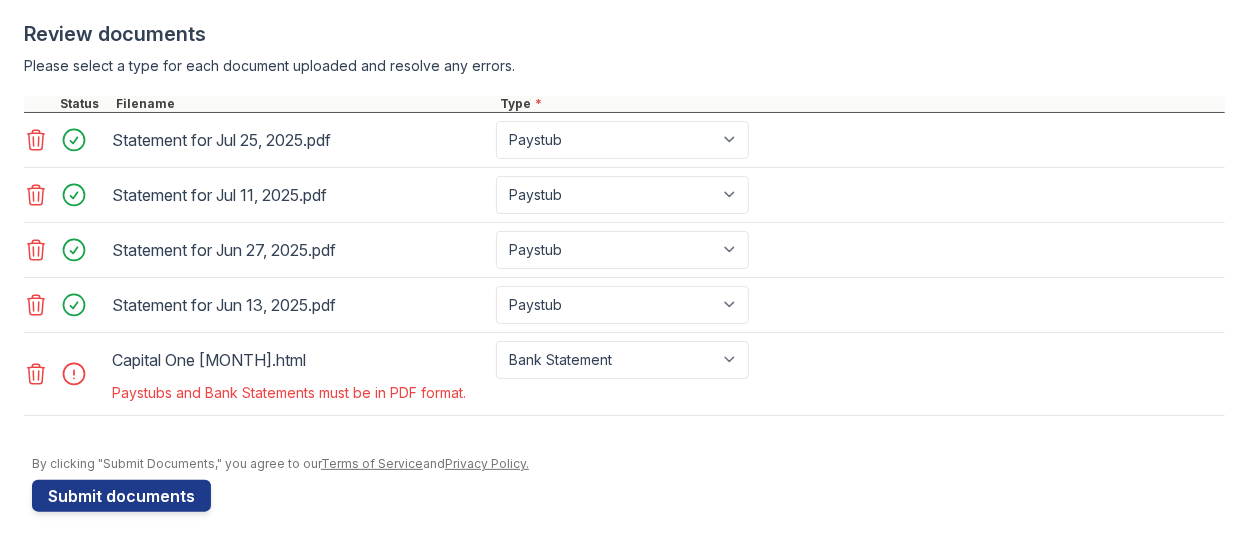 click 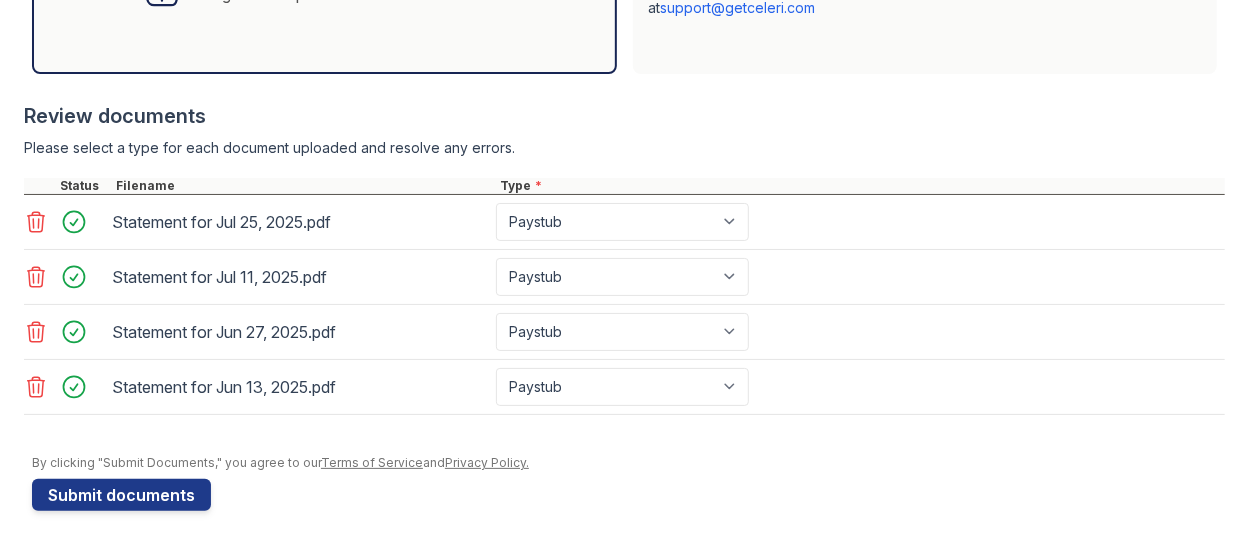 click at bounding box center [628, 445] 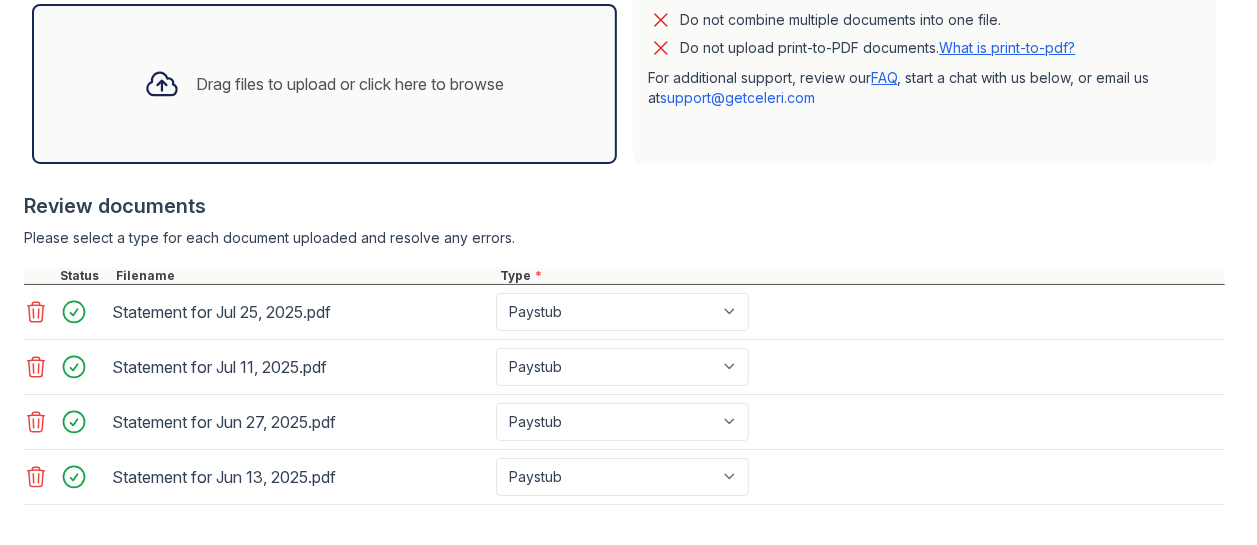 scroll, scrollTop: 678, scrollLeft: 0, axis: vertical 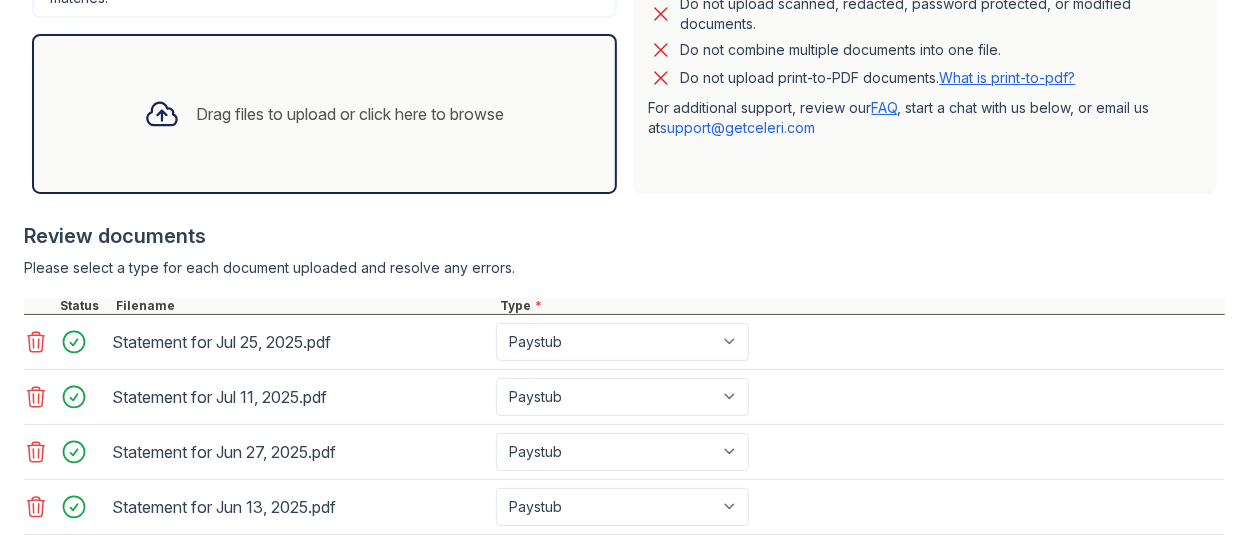 click on "Drag files to upload or click here to browse" at bounding box center (350, 114) 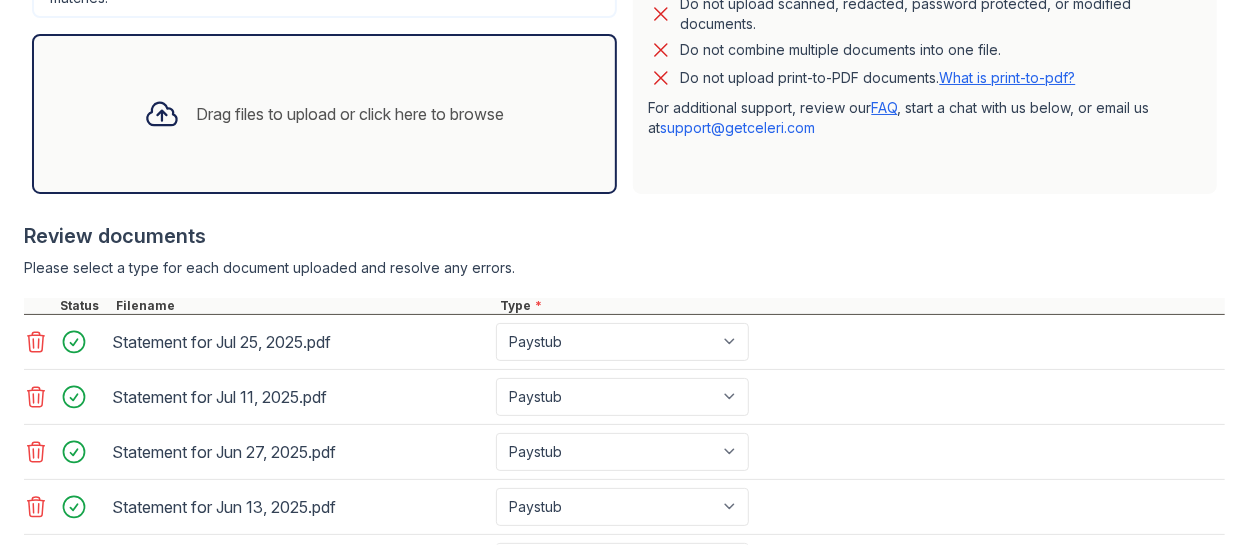 click on "Drag files to upload or click here to browse" at bounding box center [350, 114] 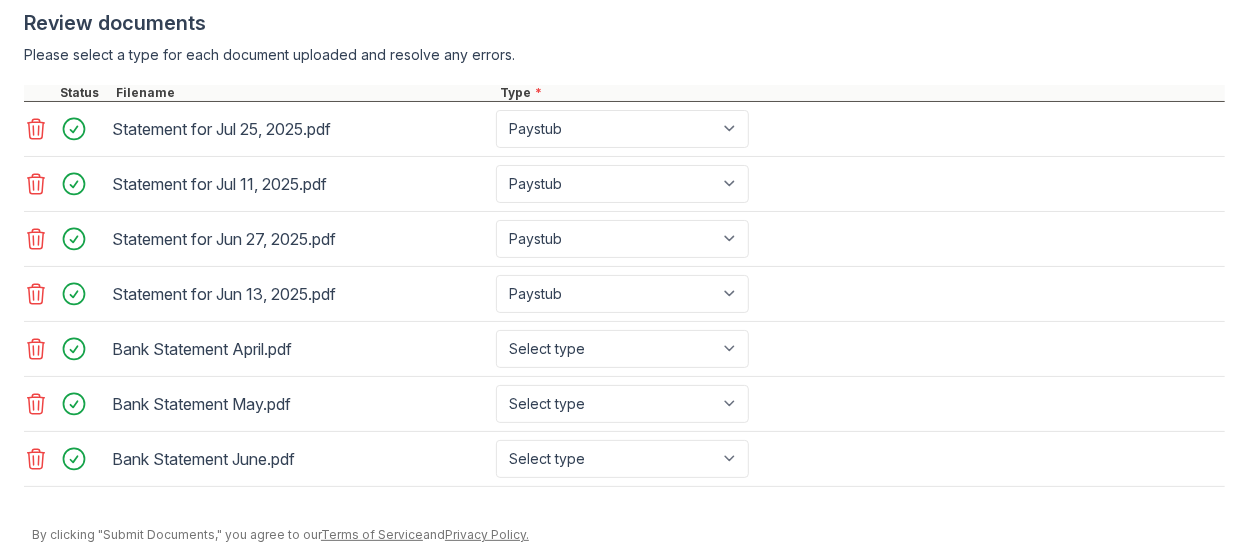 scroll, scrollTop: 960, scrollLeft: 0, axis: vertical 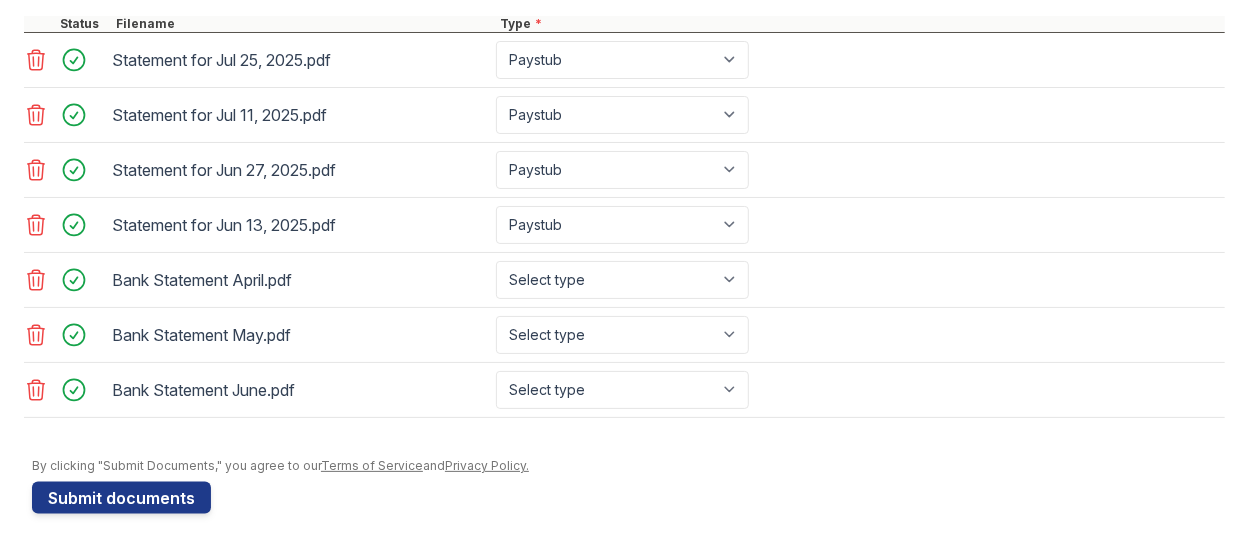 click on "Application information
Property
ReNew Howard Crossing
Unit number
3092D
Unit number can't be blank
Target move in date
First name
[FIRST]
Last name
[LAST]
Email
[EMAIL]
Phone
[PHONE]
Upload documents
Best practices for bank statements and paystubs
Upload original PDF files downloaded directly from the financial institution or payroll provider’s website.
Correctly classify the document type to avoid a delay in processing your application.
Do not upload scanned, redacted, password protected, or modified documents.
Do not combine multiple documents into one file.
Do not upload print-to-PDF documents.
What is print-to-pdf?
For additional support, review our
FAQ support@example.com" at bounding box center (628, -111) 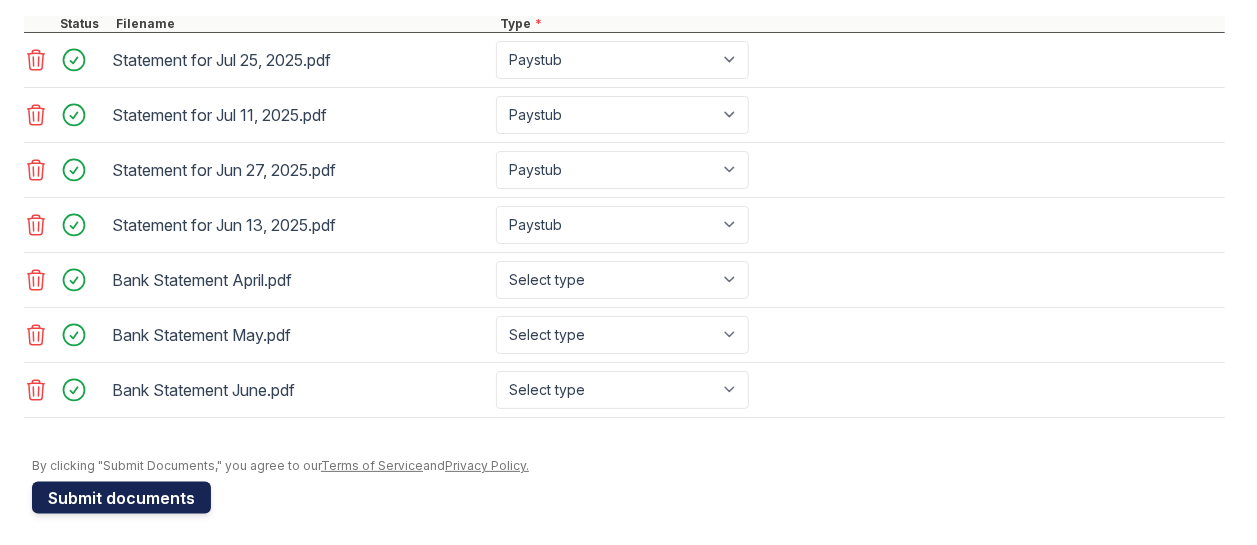 click on "Submit documents" at bounding box center [121, 498] 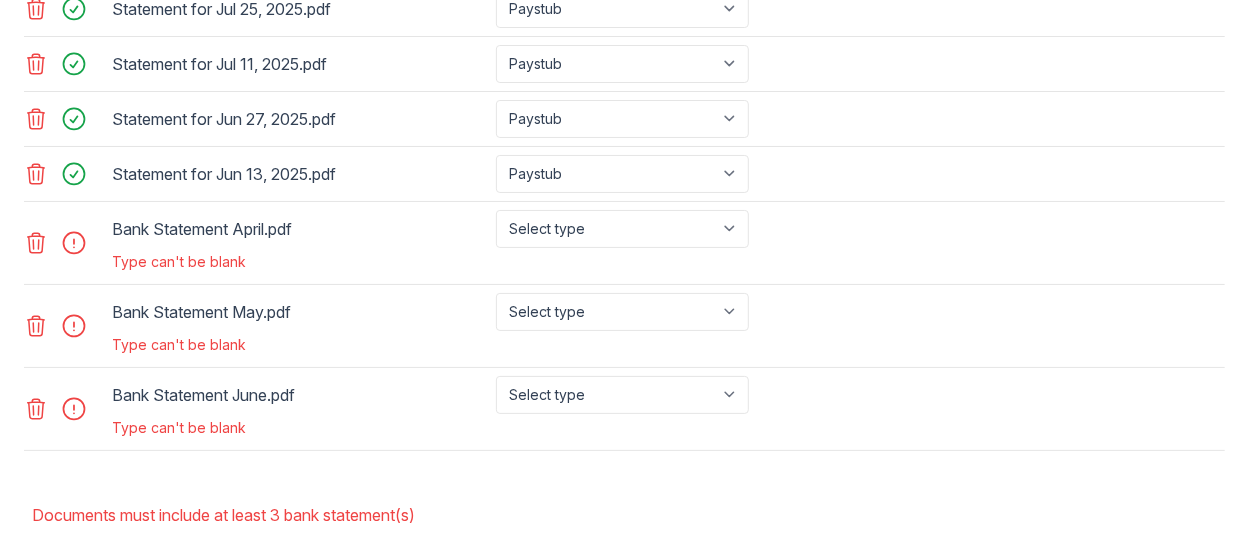 scroll, scrollTop: 992, scrollLeft: 0, axis: vertical 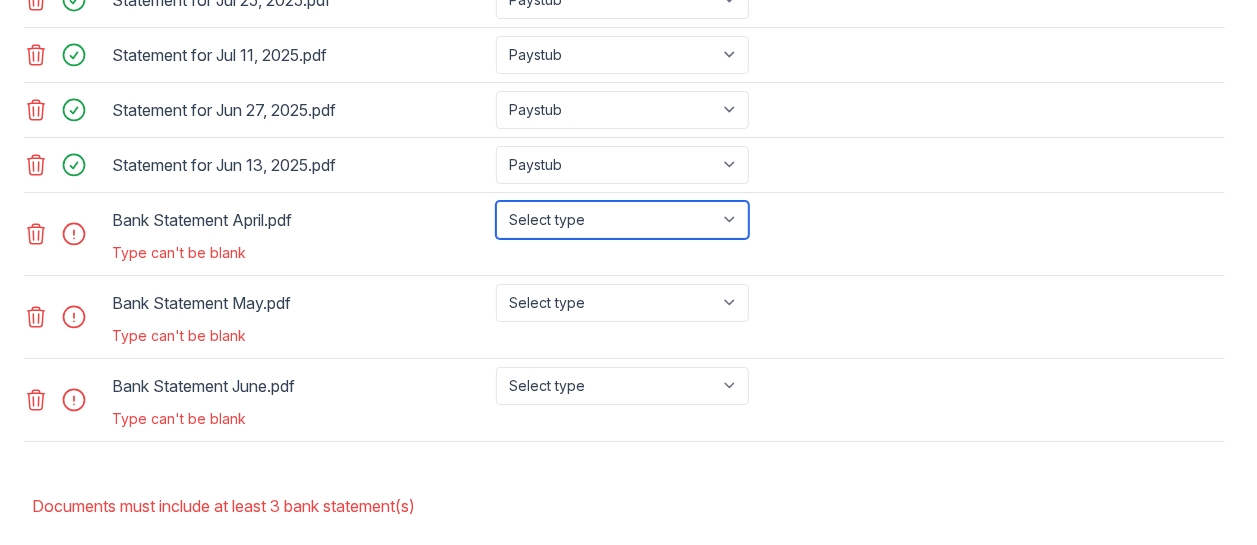 click on "Select type
Paystub
Bank Statement
Offer Letter
Tax Documents
Benefit Award Letter
Investment Account Statement
Other" at bounding box center [622, 220] 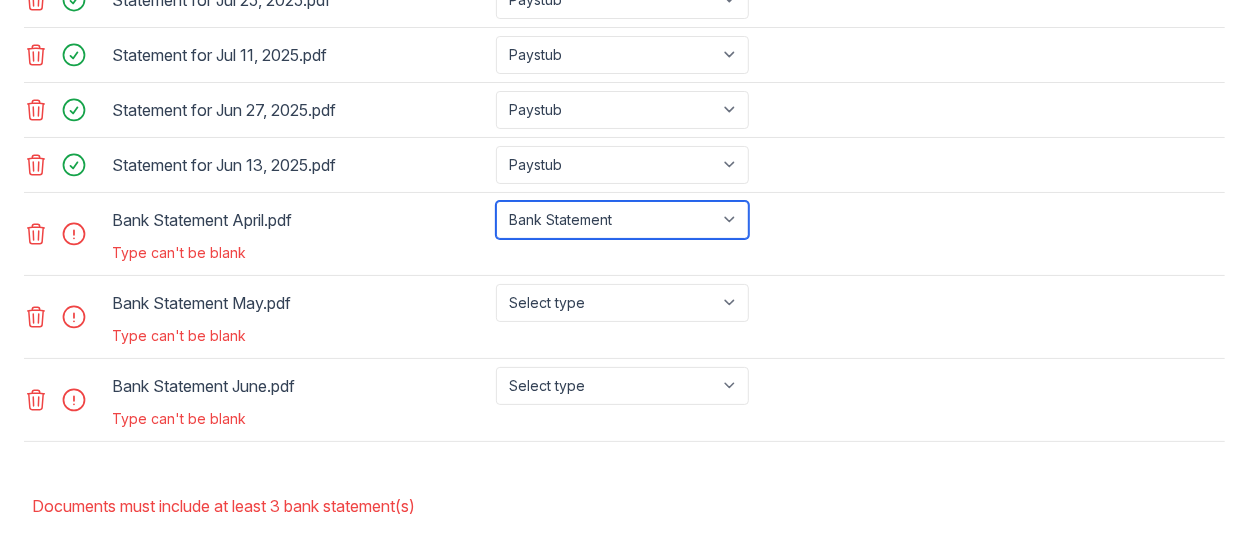 click on "Select type
Paystub
Bank Statement
Offer Letter
Tax Documents
Benefit Award Letter
Investment Account Statement
Other" at bounding box center [622, 220] 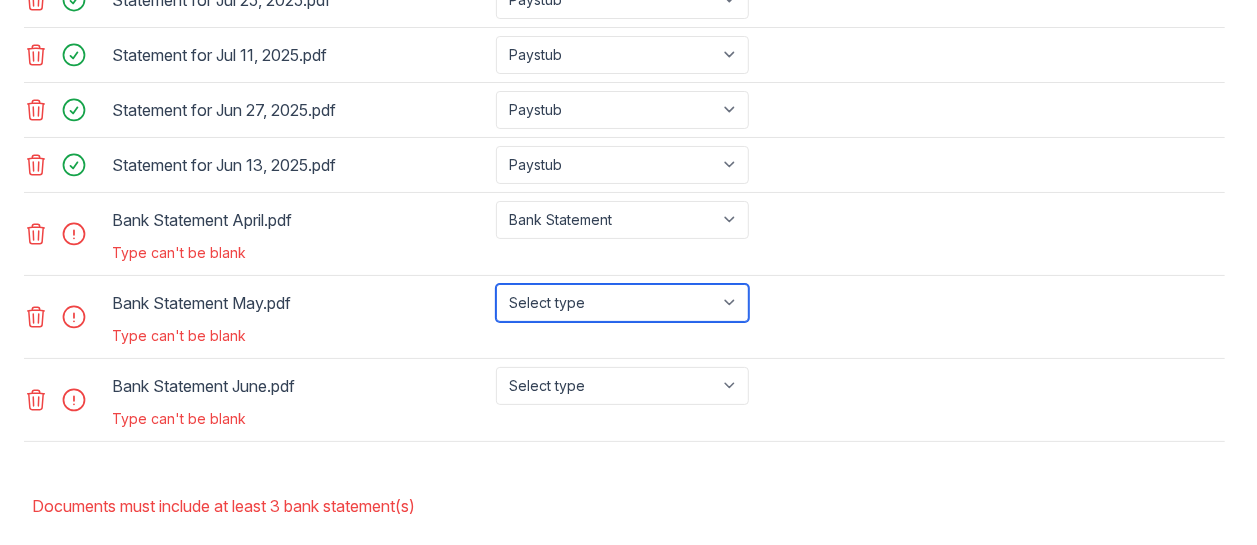 click on "Select type
Paystub
Bank Statement
Offer Letter
Tax Documents
Benefit Award Letter
Investment Account Statement
Other" at bounding box center [622, 303] 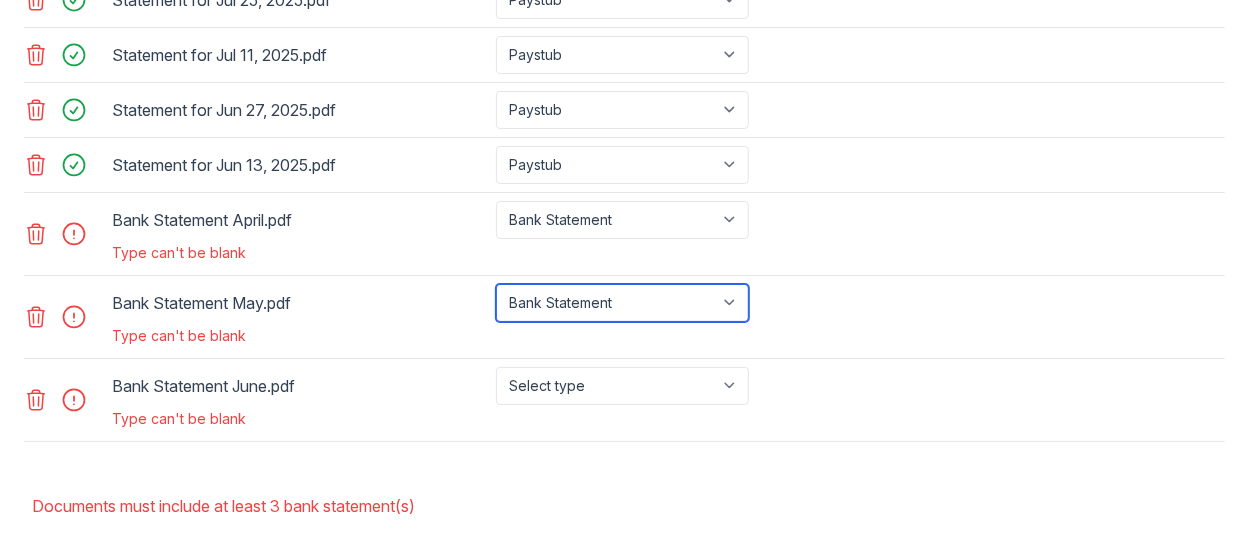 click on "Select type
Paystub
Bank Statement
Offer Letter
Tax Documents
Benefit Award Letter
Investment Account Statement
Other" at bounding box center [622, 303] 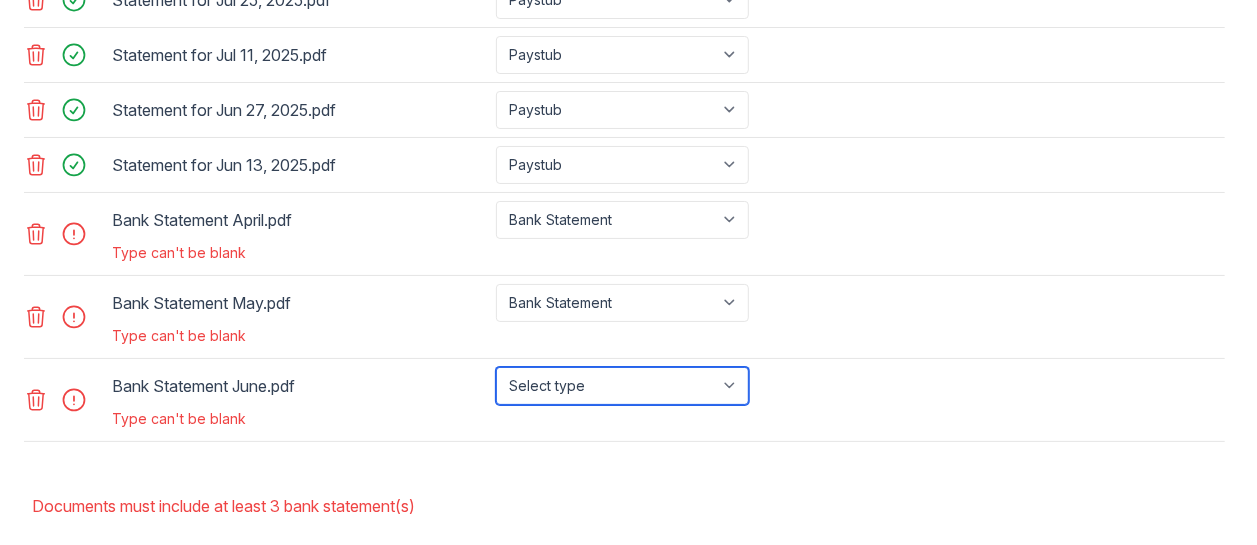 click on "Select type
Paystub
Bank Statement
Offer Letter
Tax Documents
Benefit Award Letter
Investment Account Statement
Other" at bounding box center [622, 386] 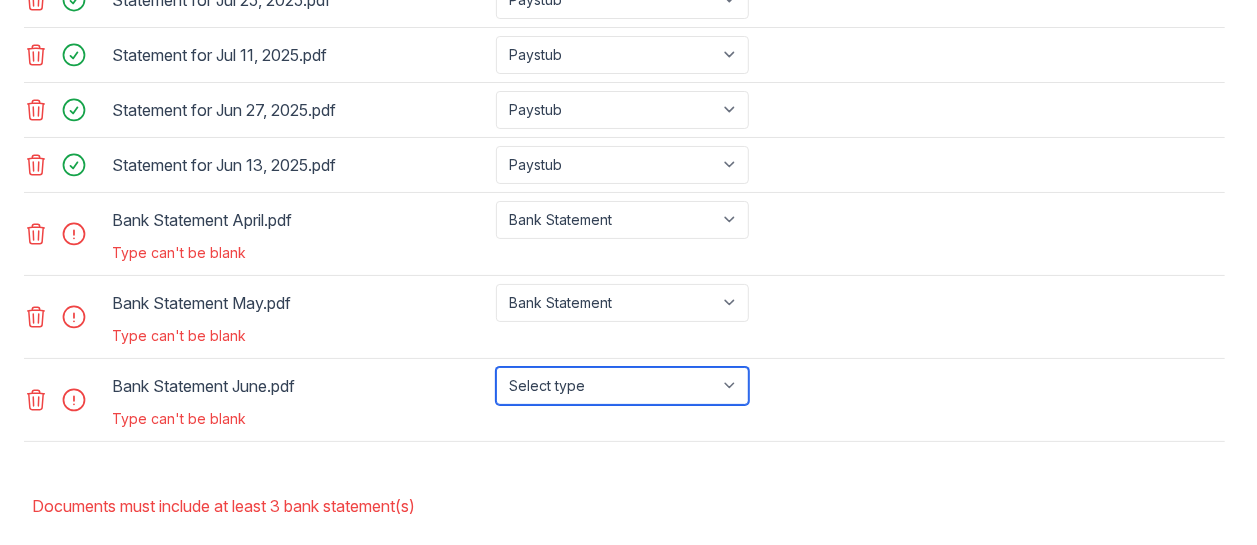 select on "bank_statement" 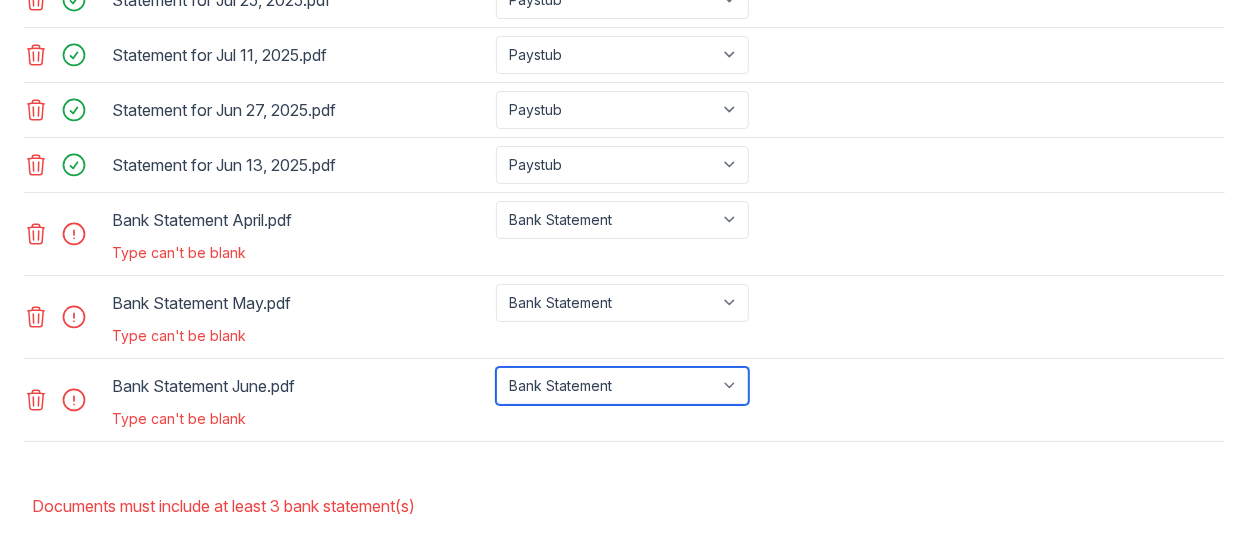 scroll, scrollTop: 1080, scrollLeft: 0, axis: vertical 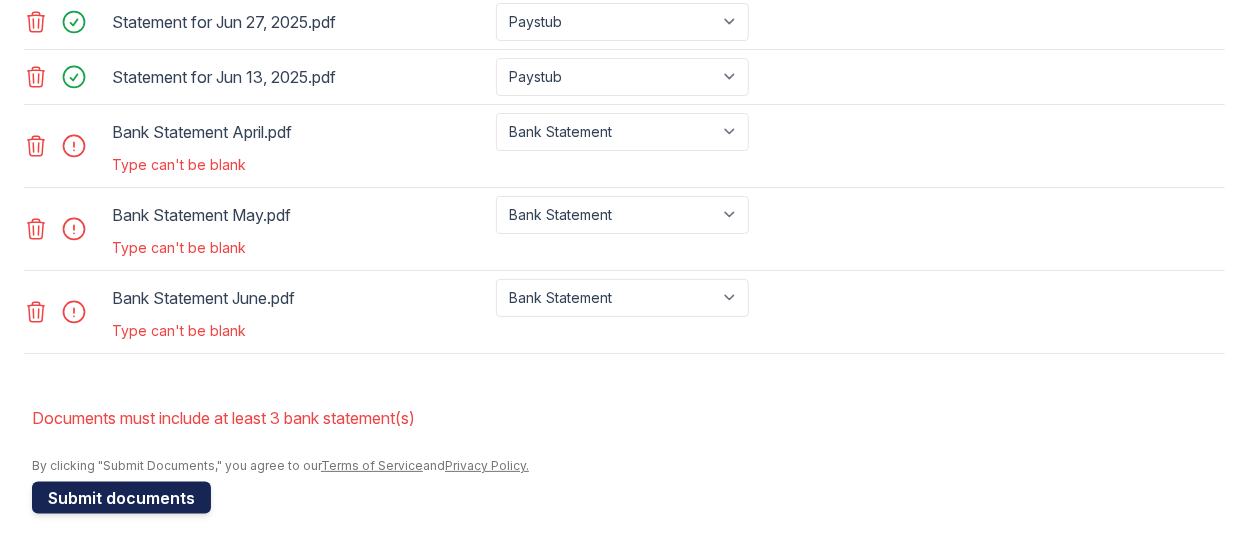 click on "Submit documents" at bounding box center [121, 498] 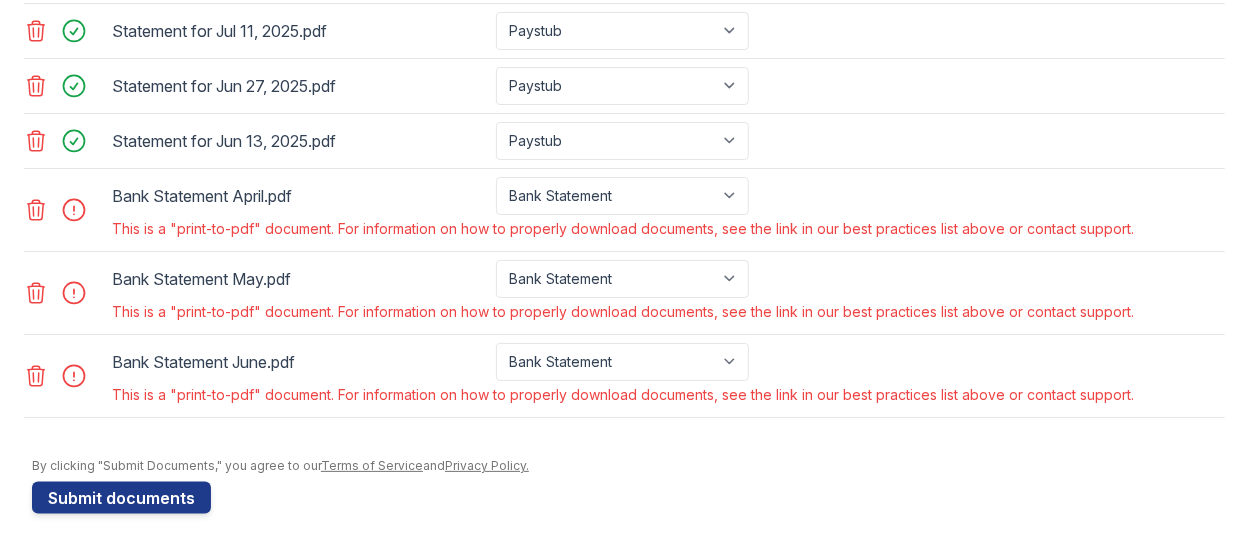 scroll, scrollTop: 998, scrollLeft: 0, axis: vertical 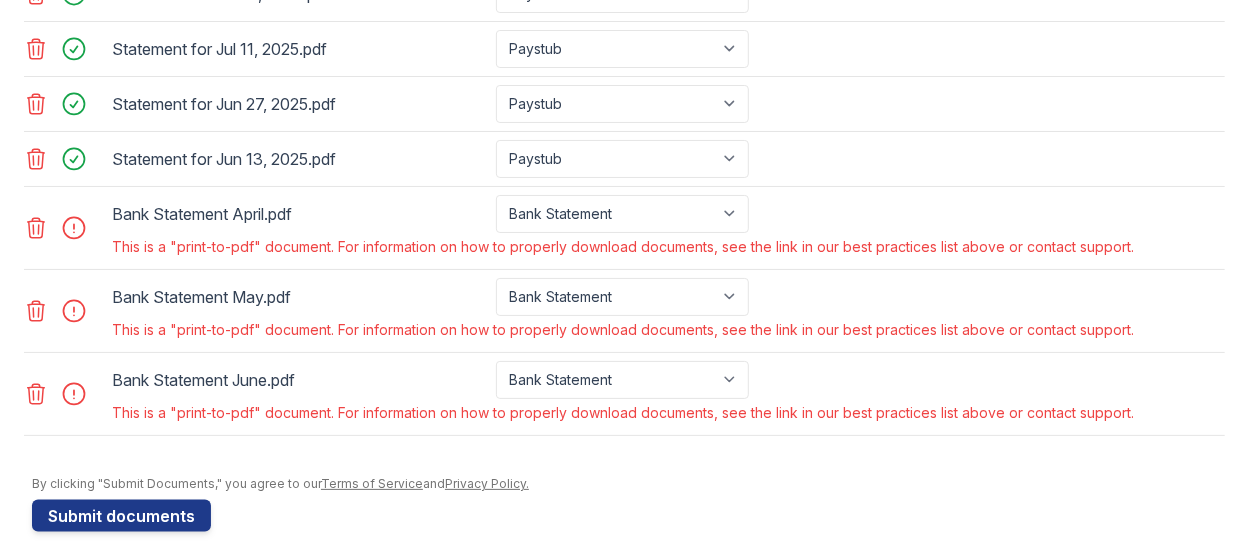 click 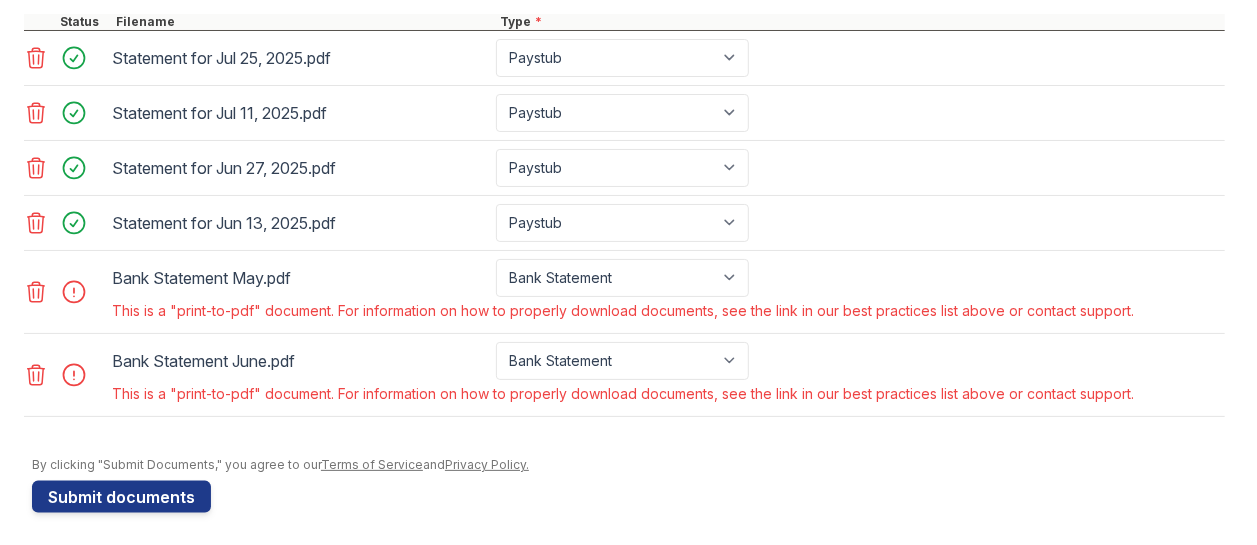 click 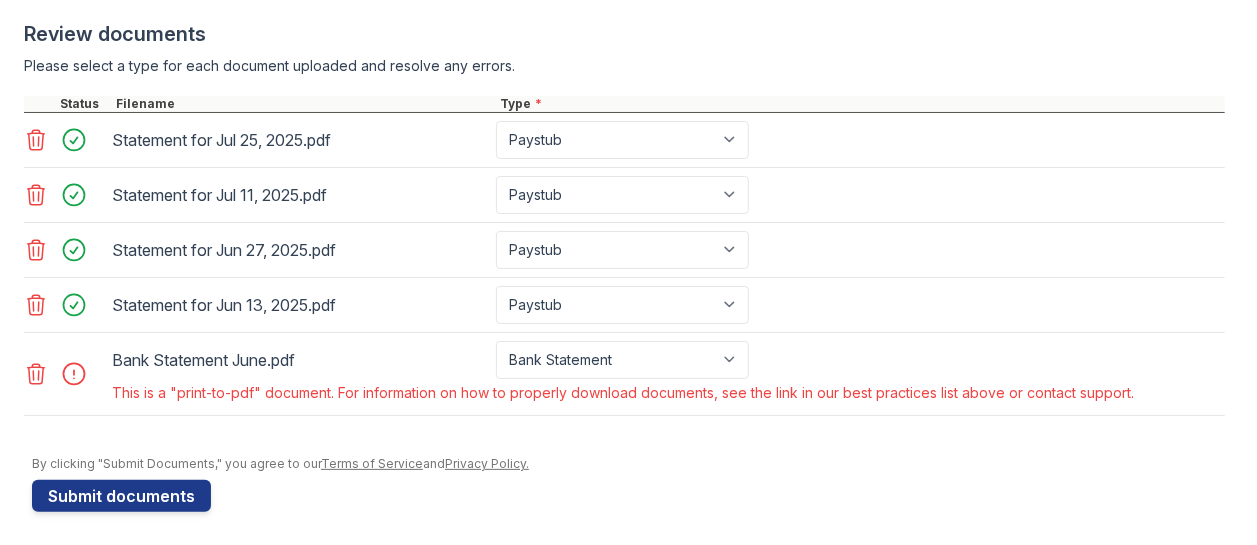 click 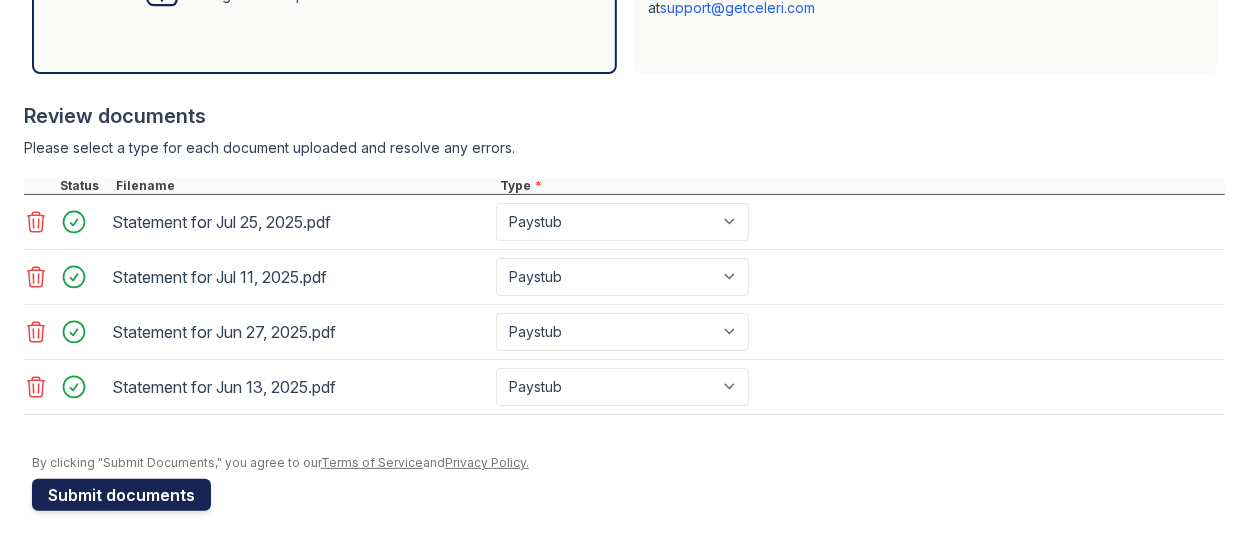 click on "Submit documents" at bounding box center [121, 495] 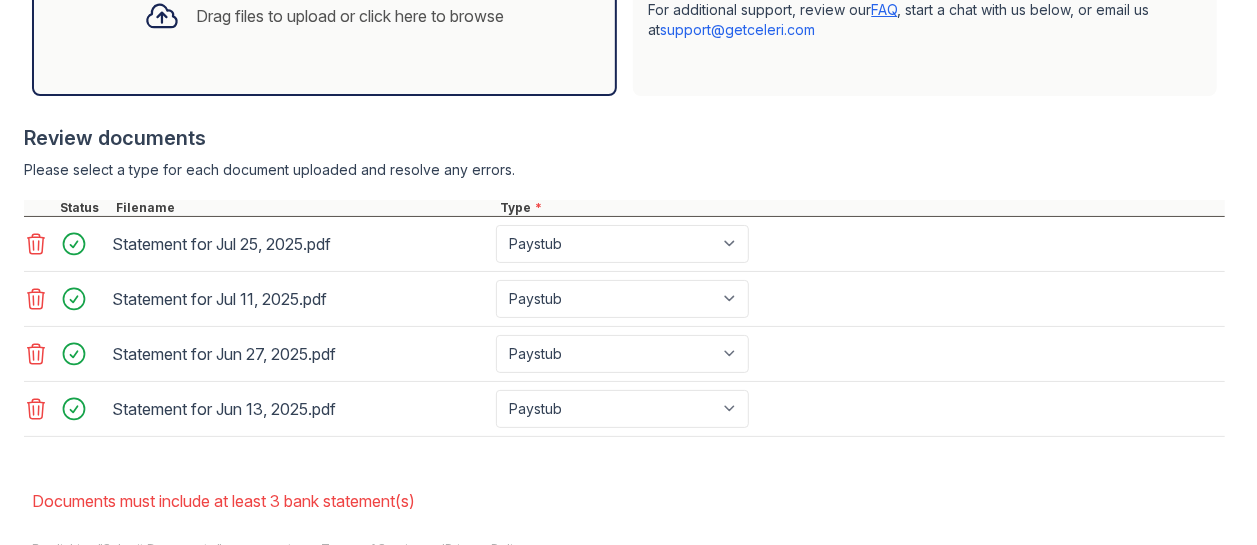 scroll, scrollTop: 834, scrollLeft: 0, axis: vertical 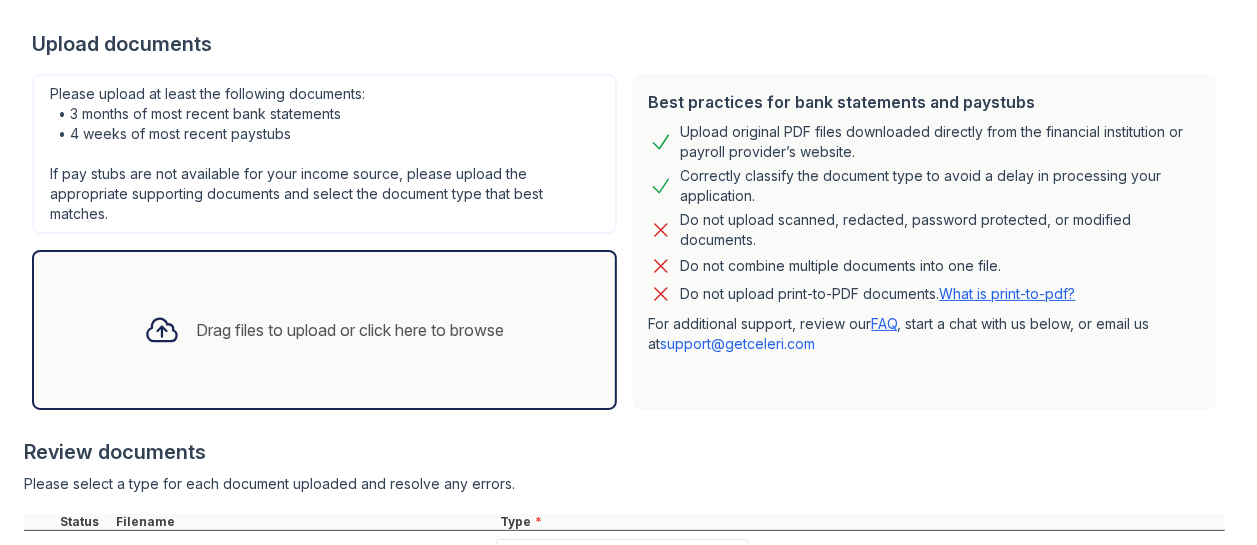 click on "What is print-to-pdf?" at bounding box center [1008, 293] 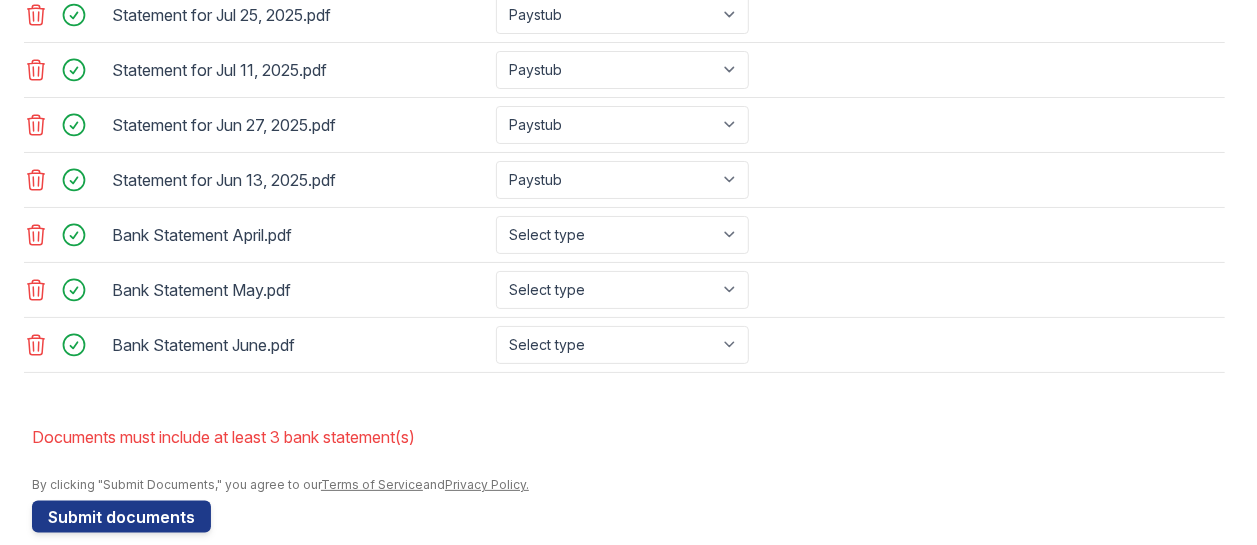 scroll, scrollTop: 996, scrollLeft: 0, axis: vertical 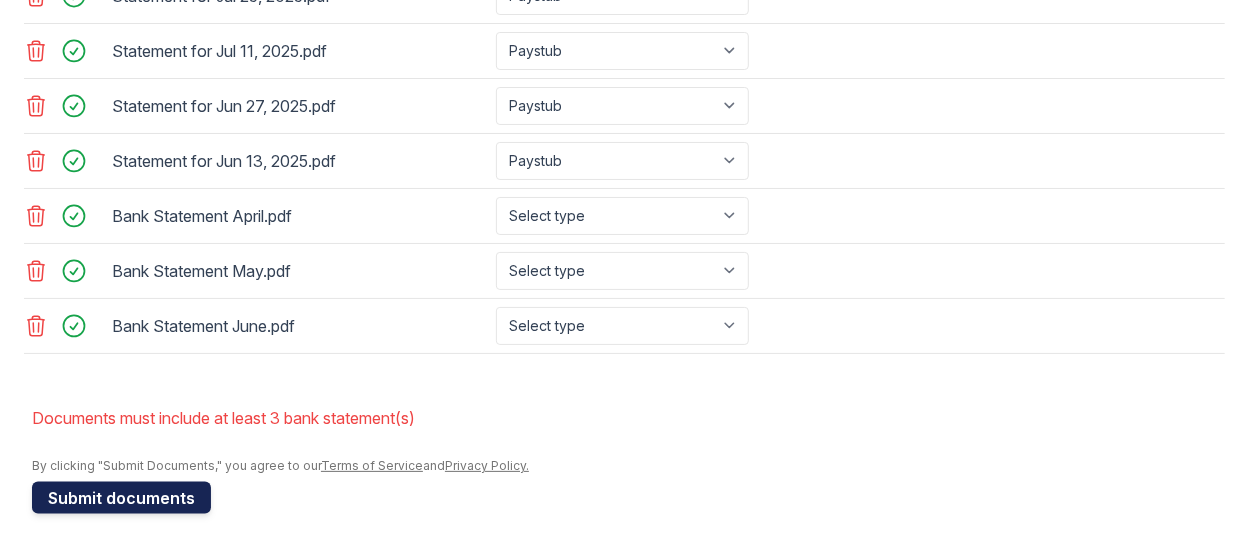 click on "Submit documents" at bounding box center [121, 498] 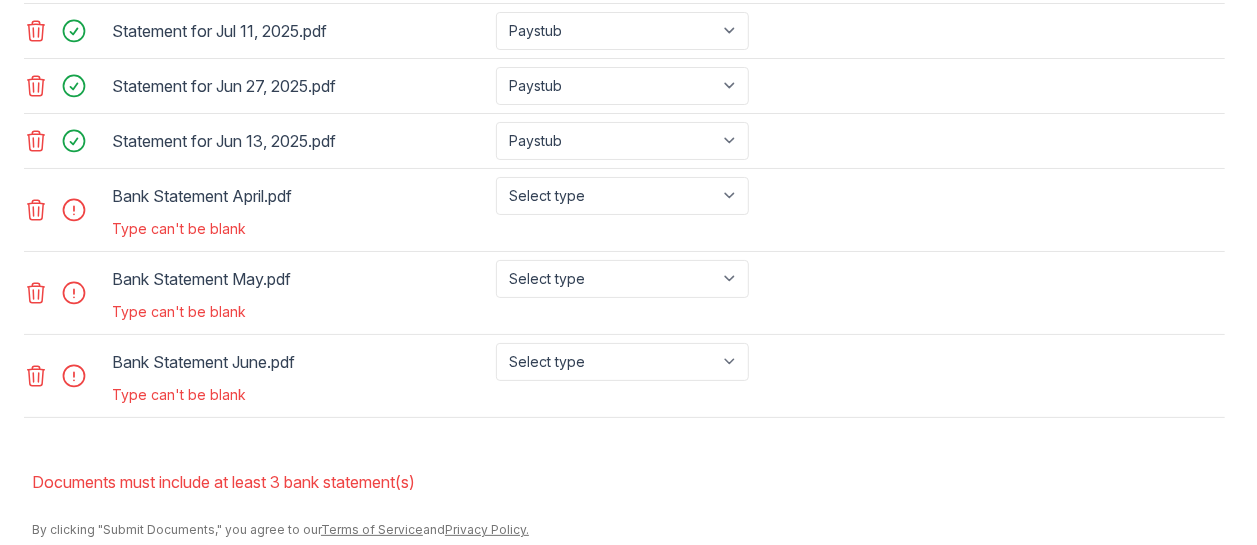 scroll, scrollTop: 1020, scrollLeft: 0, axis: vertical 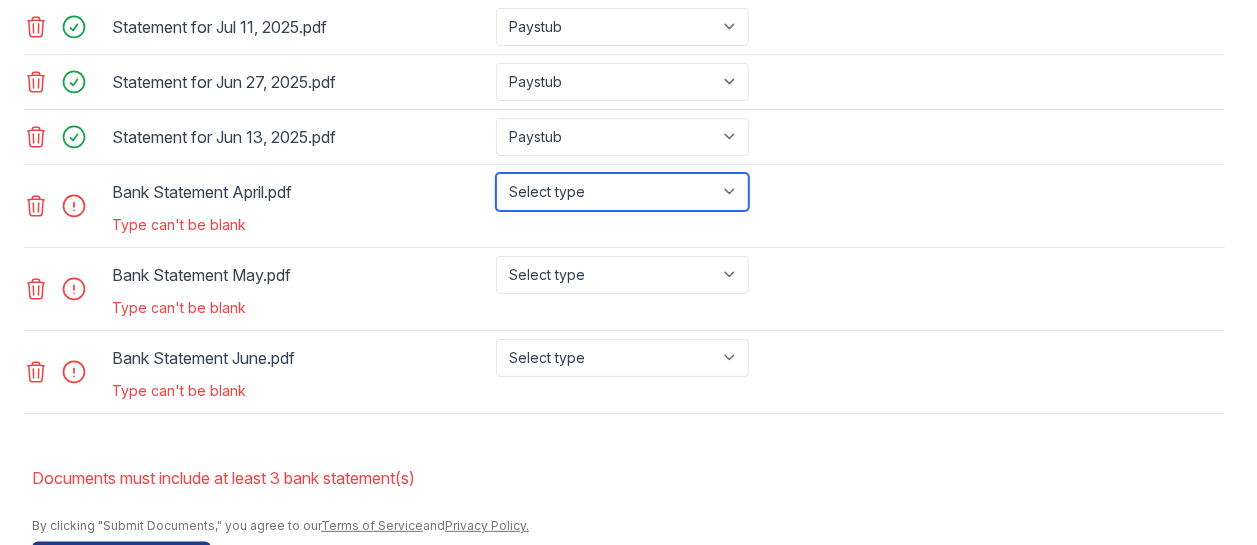click on "Select type
Paystub
Bank Statement
Offer Letter
Tax Documents
Benefit Award Letter
Investment Account Statement
Other" at bounding box center [622, 192] 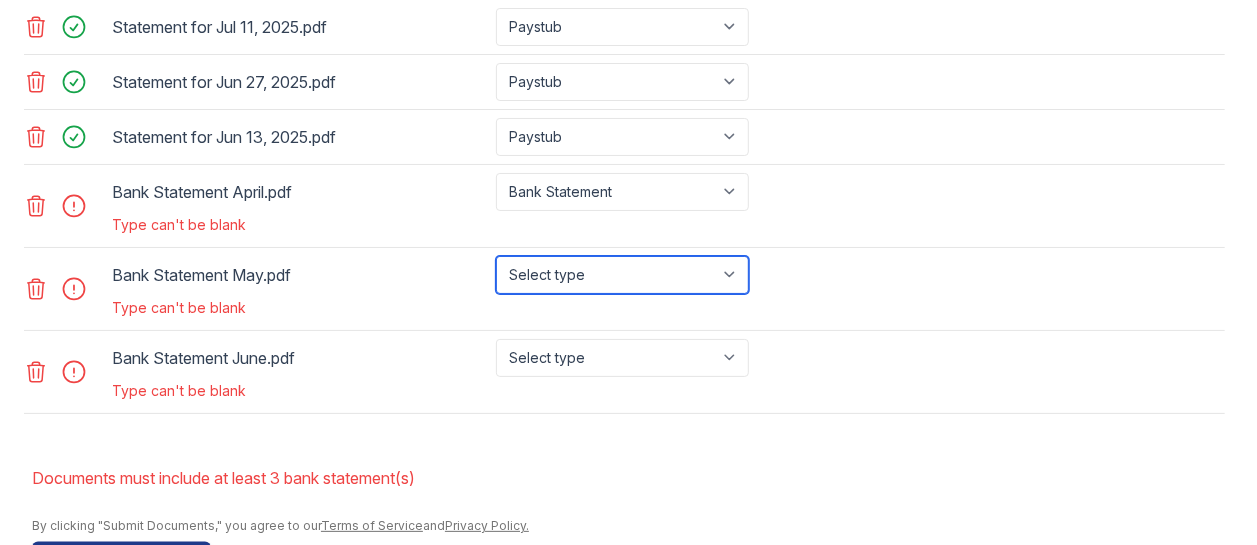click on "Select type
Paystub
Bank Statement
Offer Letter
Tax Documents
Benefit Award Letter
Investment Account Statement
Other" at bounding box center (622, 275) 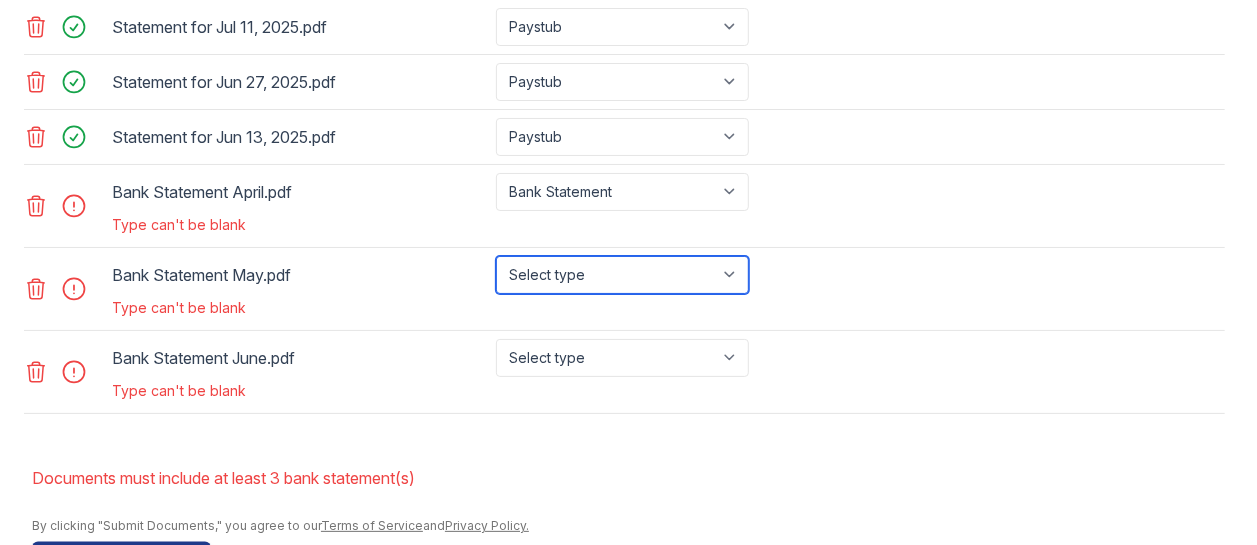 select on "bank_statement" 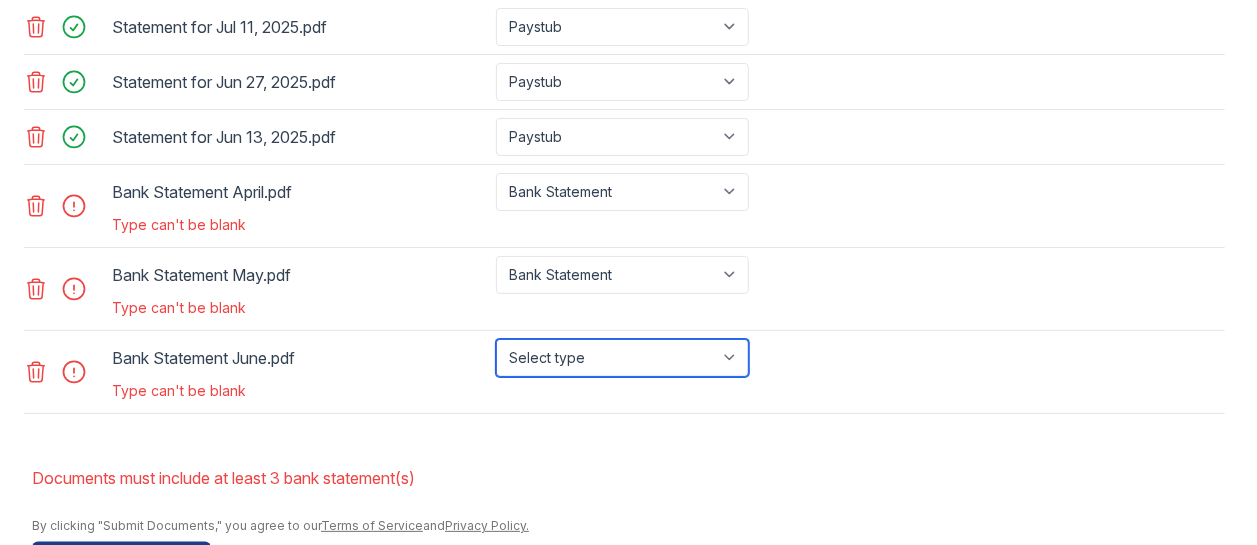 click on "Select type
Paystub
Bank Statement
Offer Letter
Tax Documents
Benefit Award Letter
Investment Account Statement
Other" at bounding box center [622, 358] 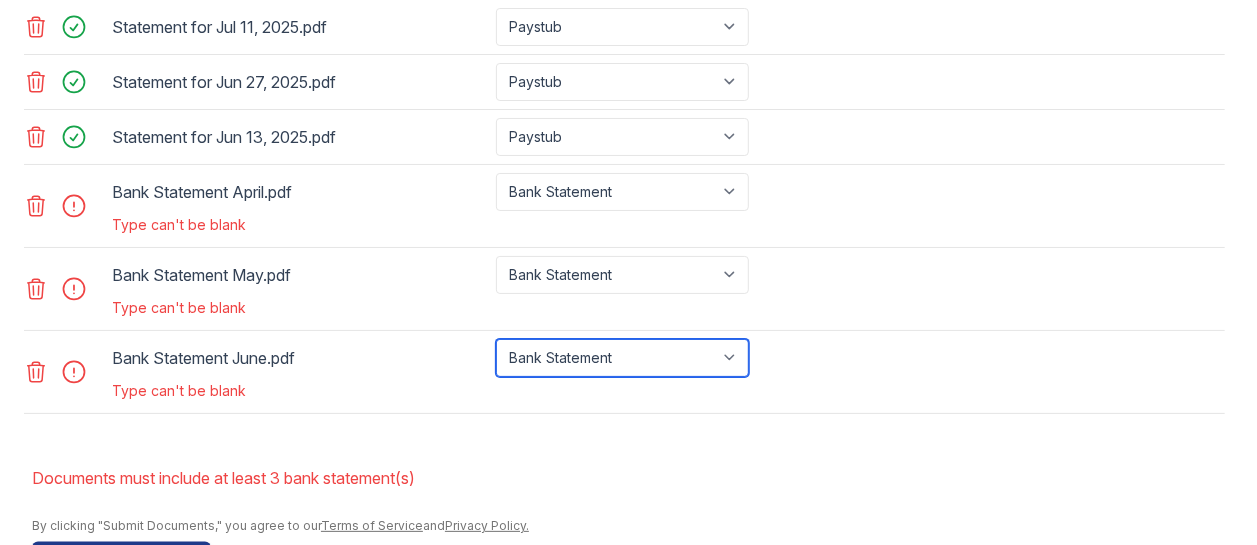 click on "Select type
Paystub
Bank Statement
Offer Letter
Tax Documents
Benefit Award Letter
Investment Account Statement
Other" at bounding box center [622, 358] 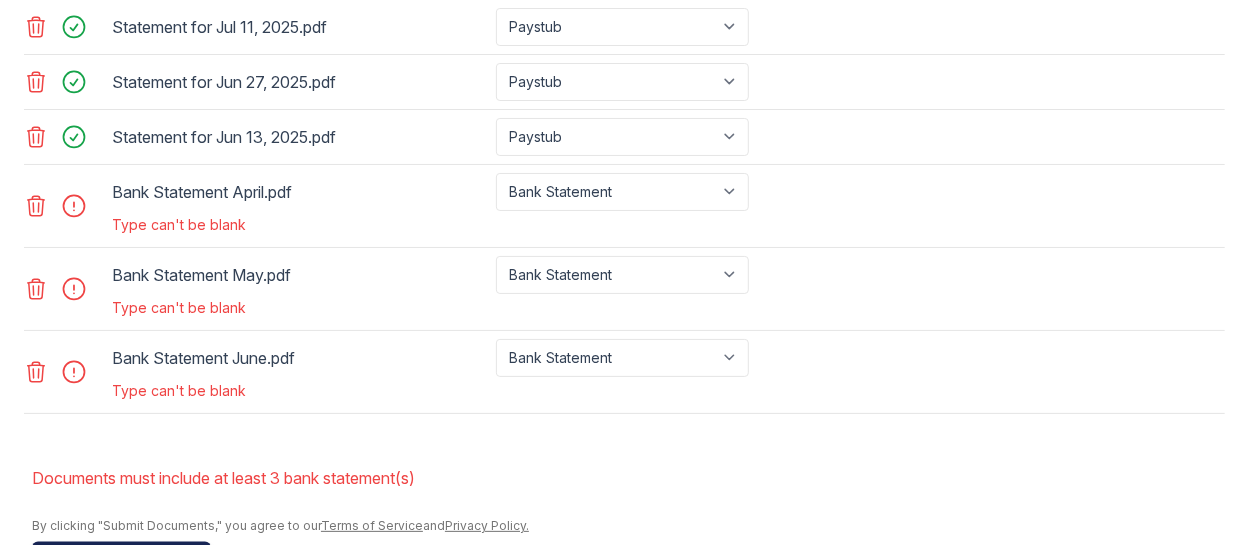 click on "Submit documents" at bounding box center (121, 558) 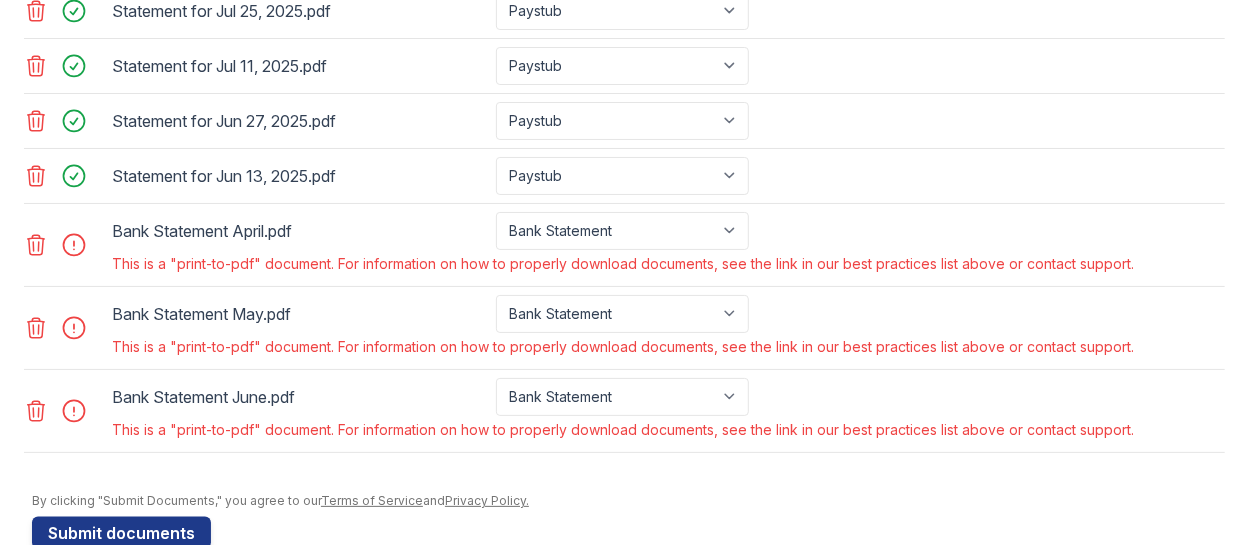 scroll, scrollTop: 994, scrollLeft: 0, axis: vertical 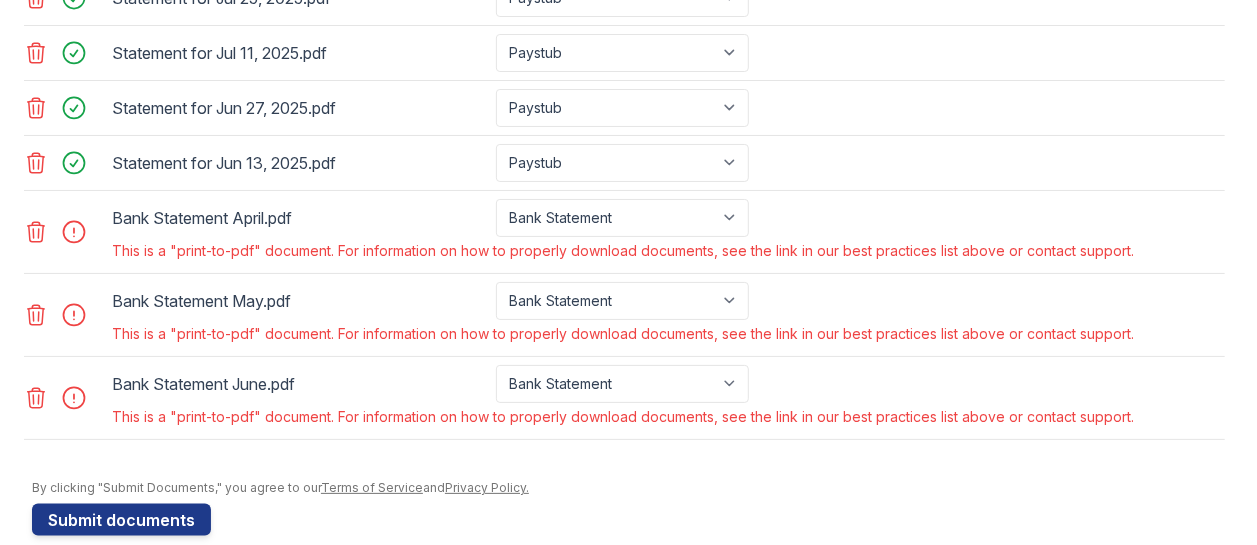 click 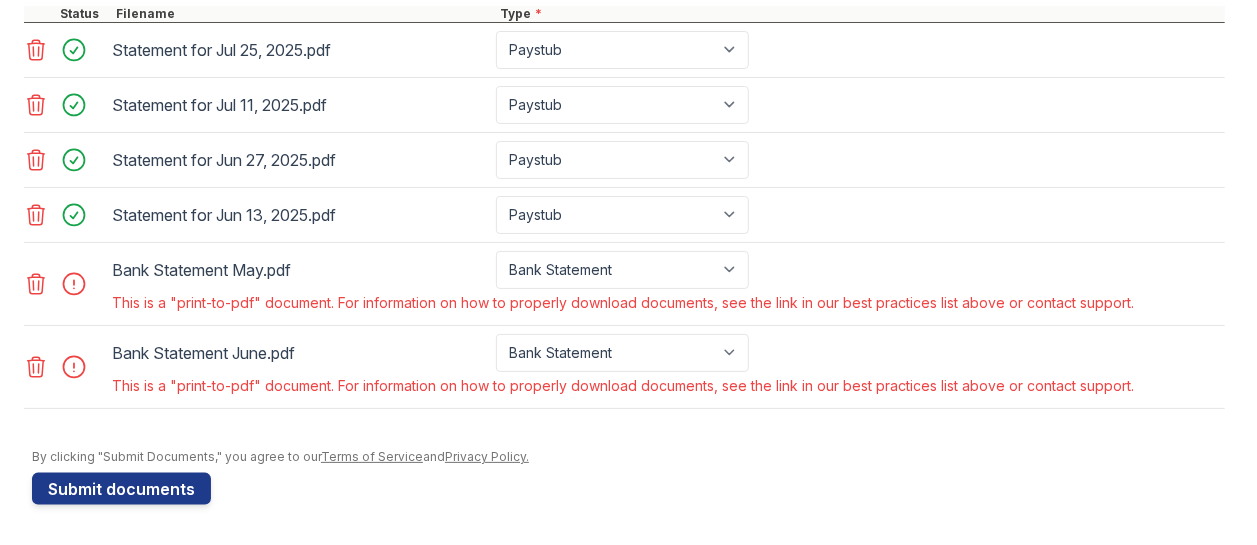 scroll, scrollTop: 934, scrollLeft: 0, axis: vertical 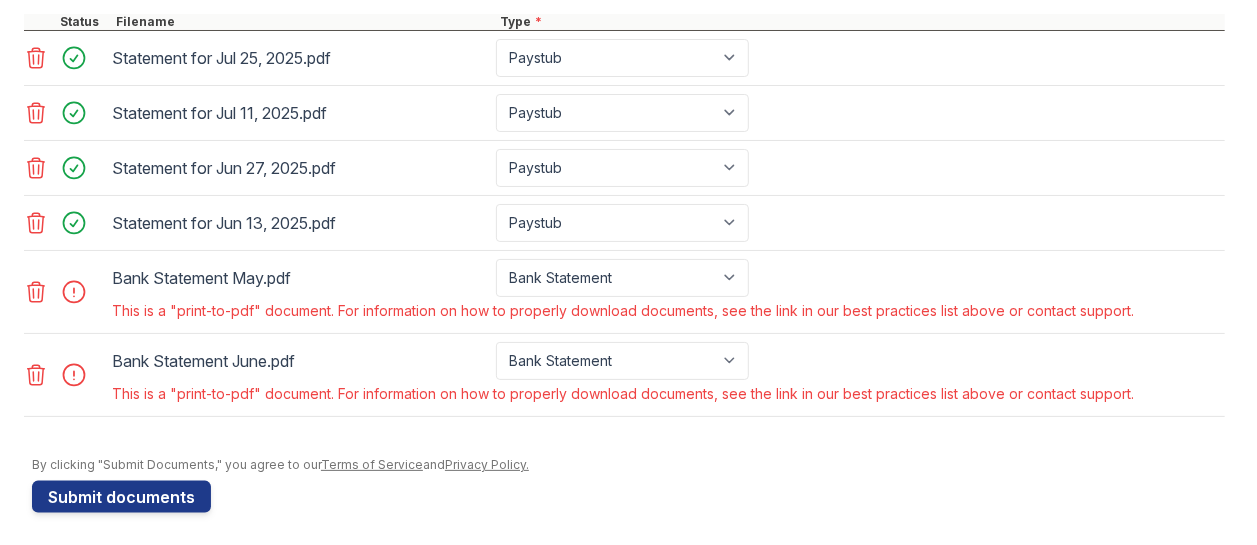 click 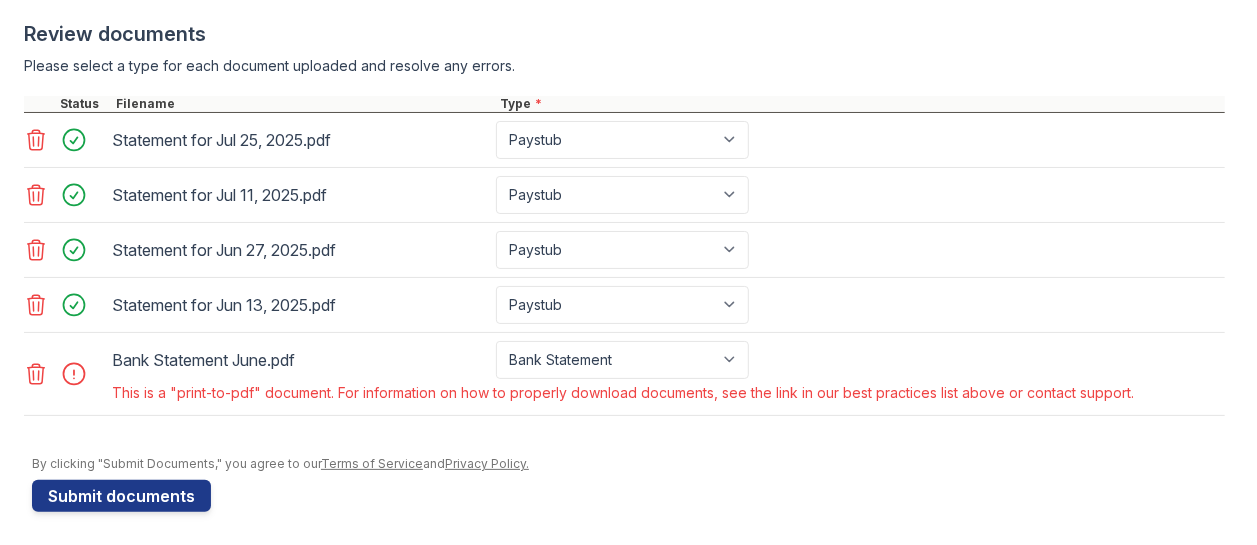 click 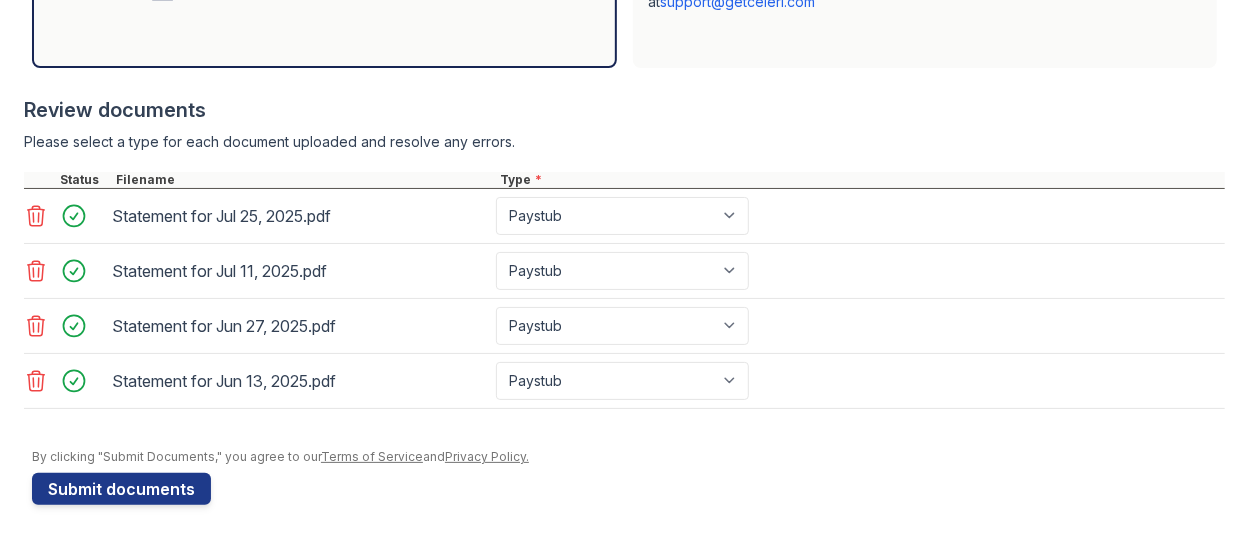 scroll, scrollTop: 770, scrollLeft: 0, axis: vertical 